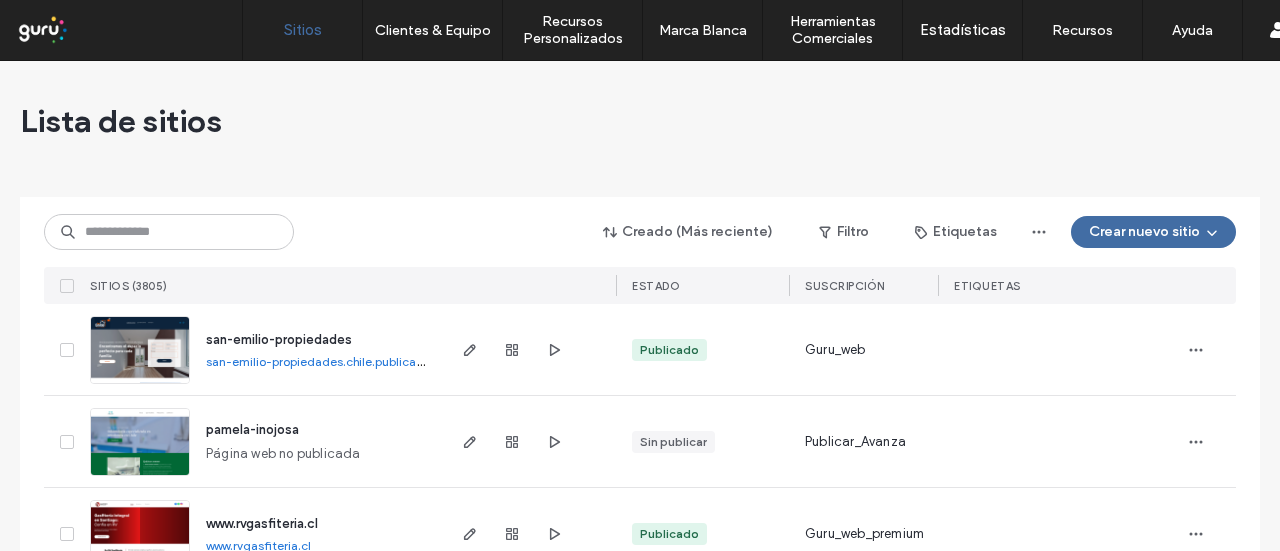 scroll, scrollTop: 0, scrollLeft: 0, axis: both 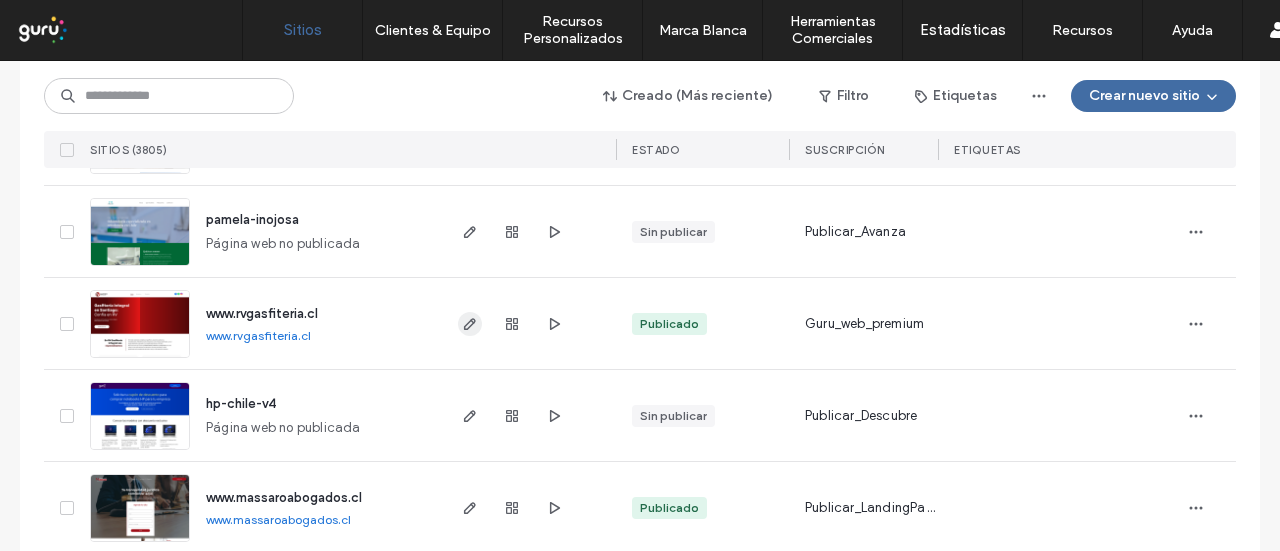 click at bounding box center [470, 324] 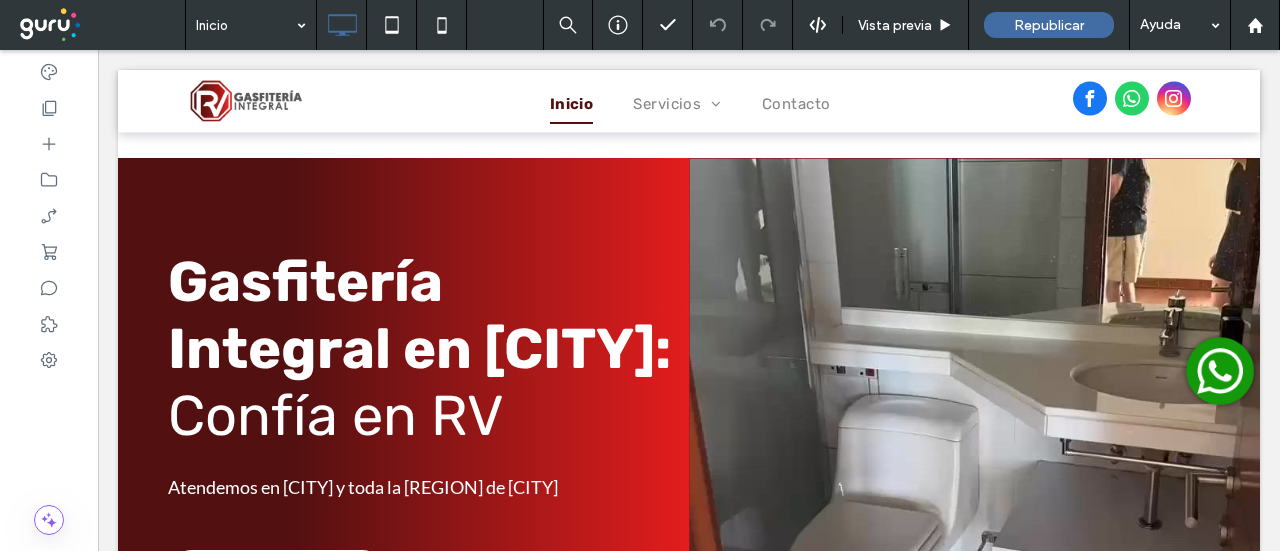 scroll, scrollTop: 598, scrollLeft: 0, axis: vertical 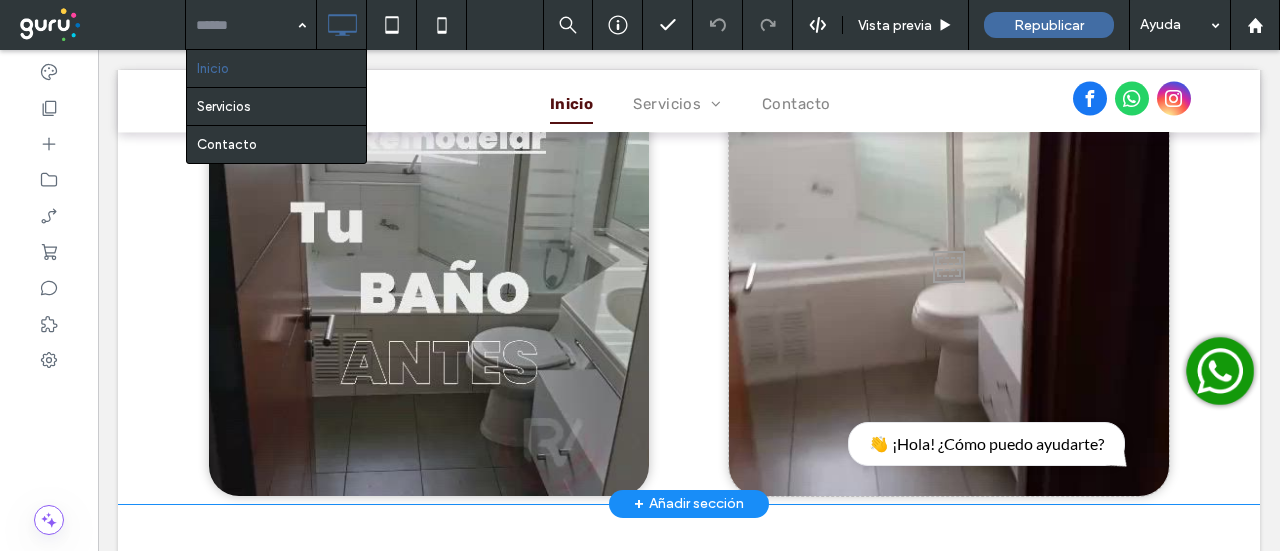 click on "Click To Paste" at bounding box center [949, 262] 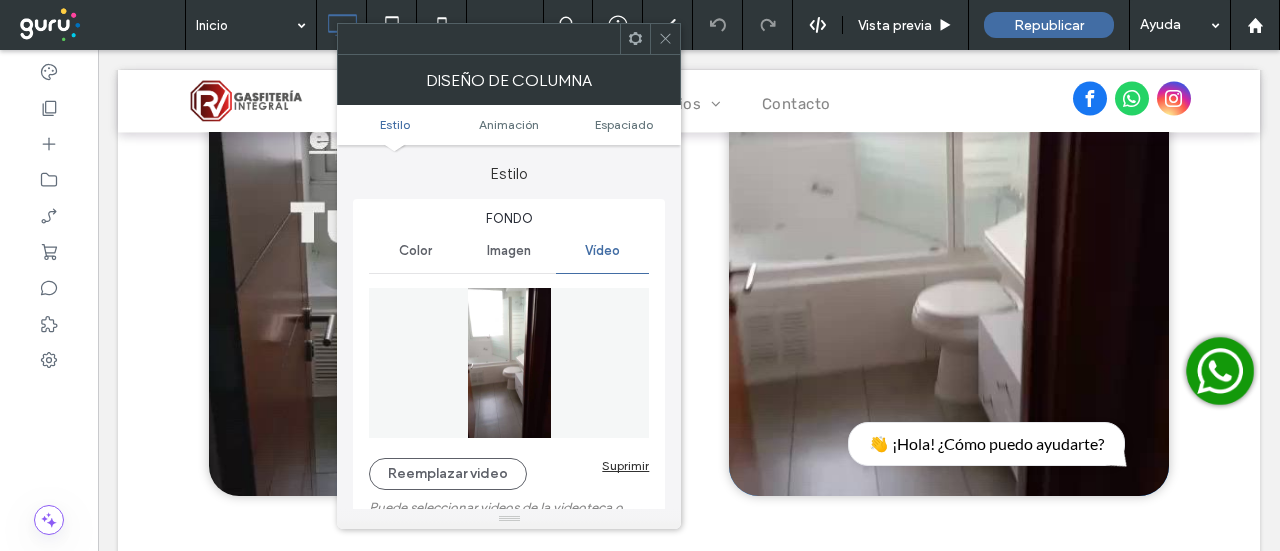 type on "**" 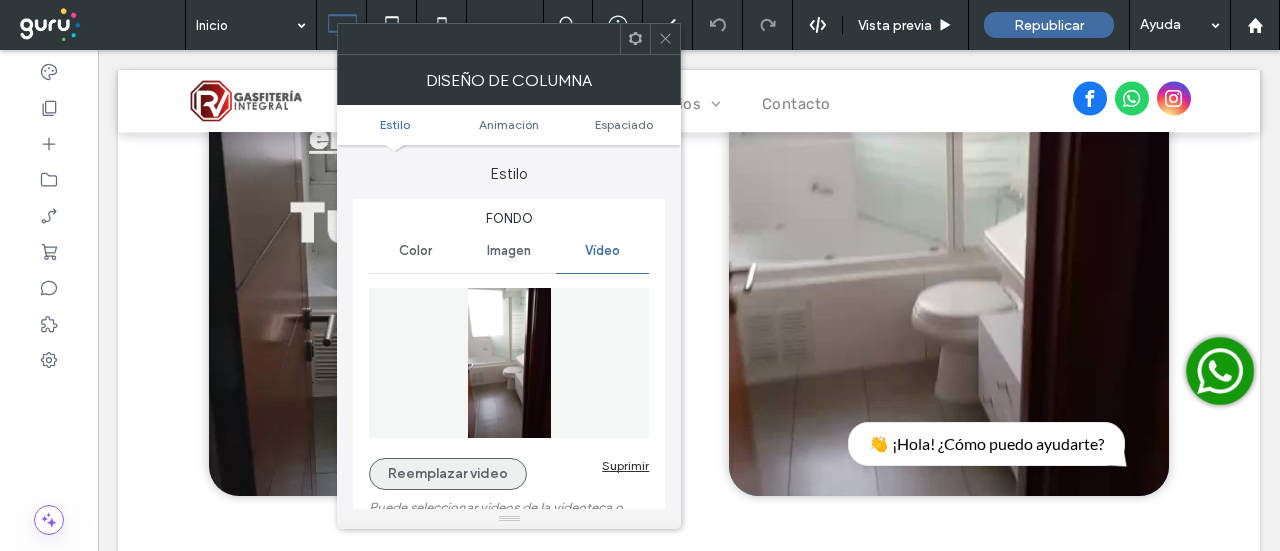 click on "Reemplazar video" at bounding box center (448, 474) 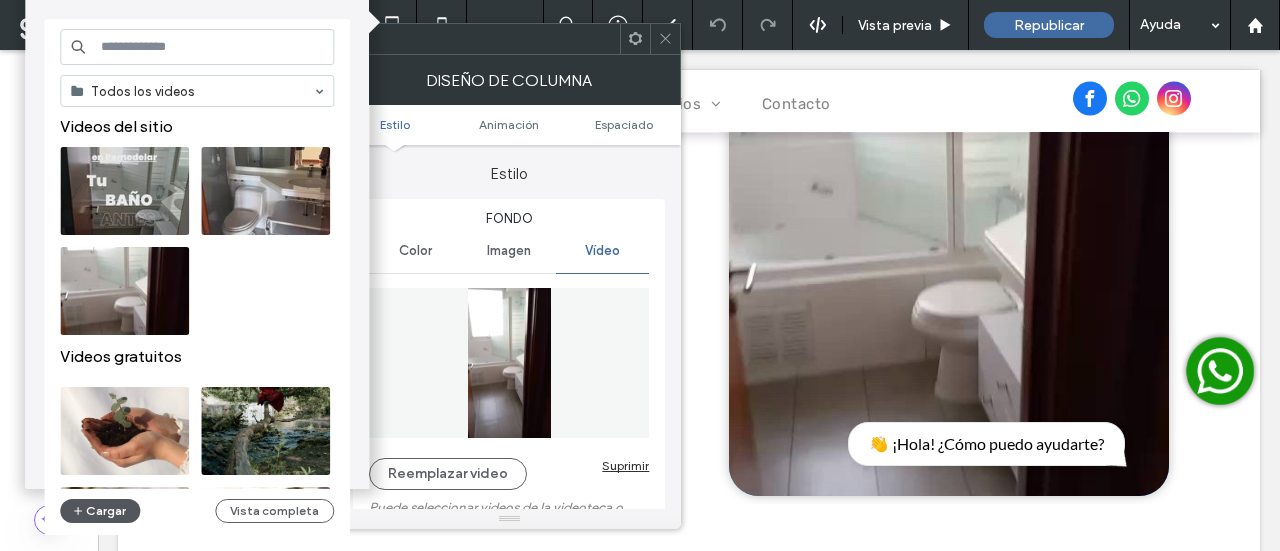 click on "Cargar" at bounding box center [100, 511] 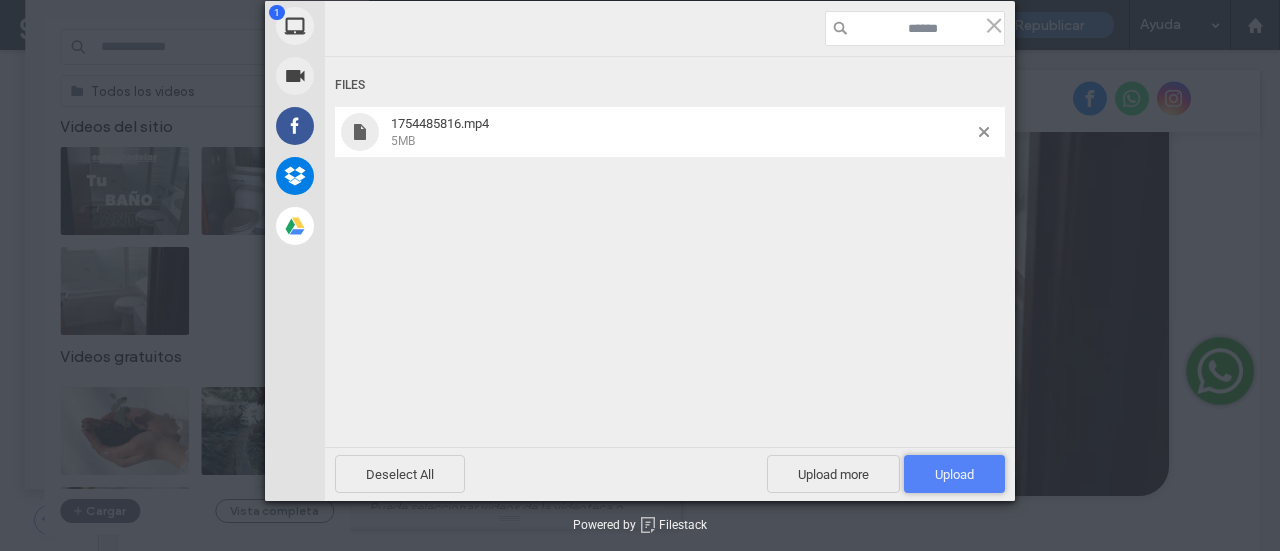 click on "Upload
1" at bounding box center [954, 474] 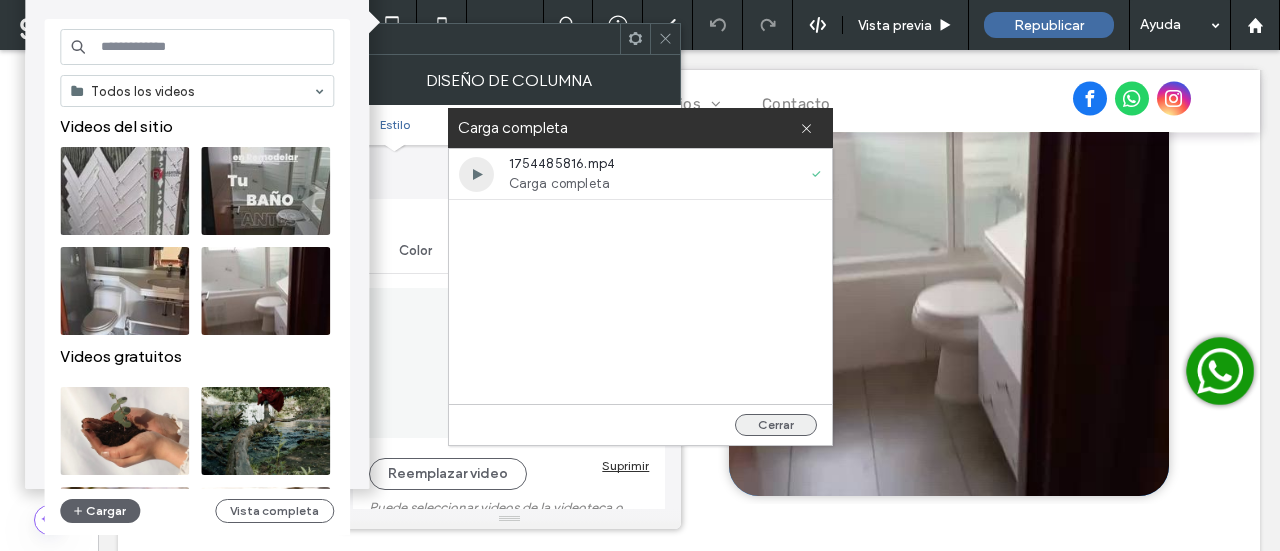 click on "Cerrar" at bounding box center [776, 425] 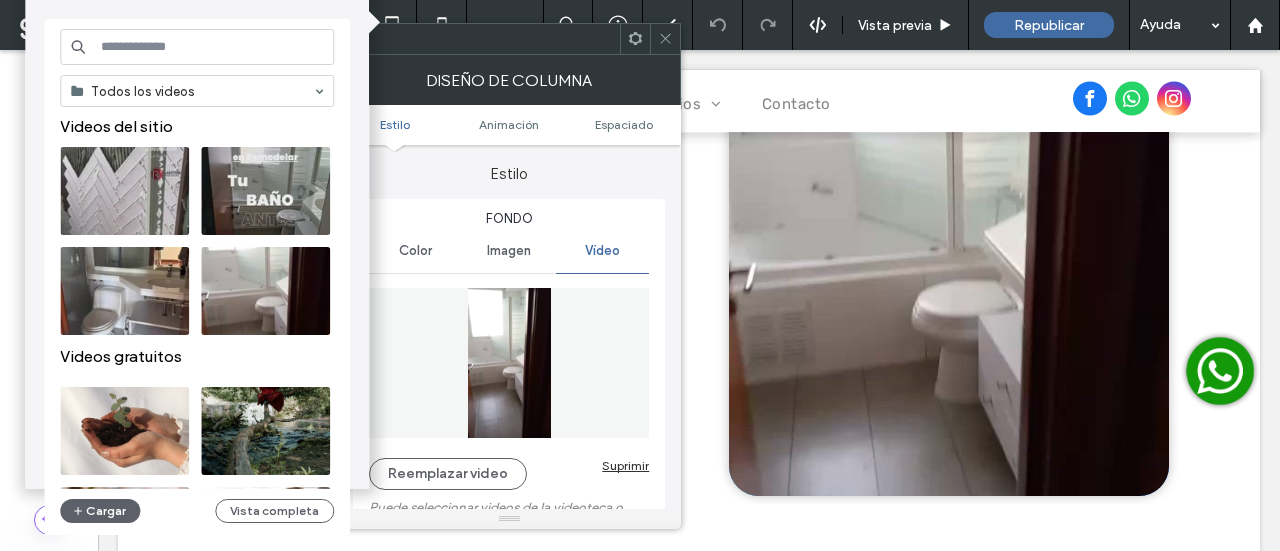 click 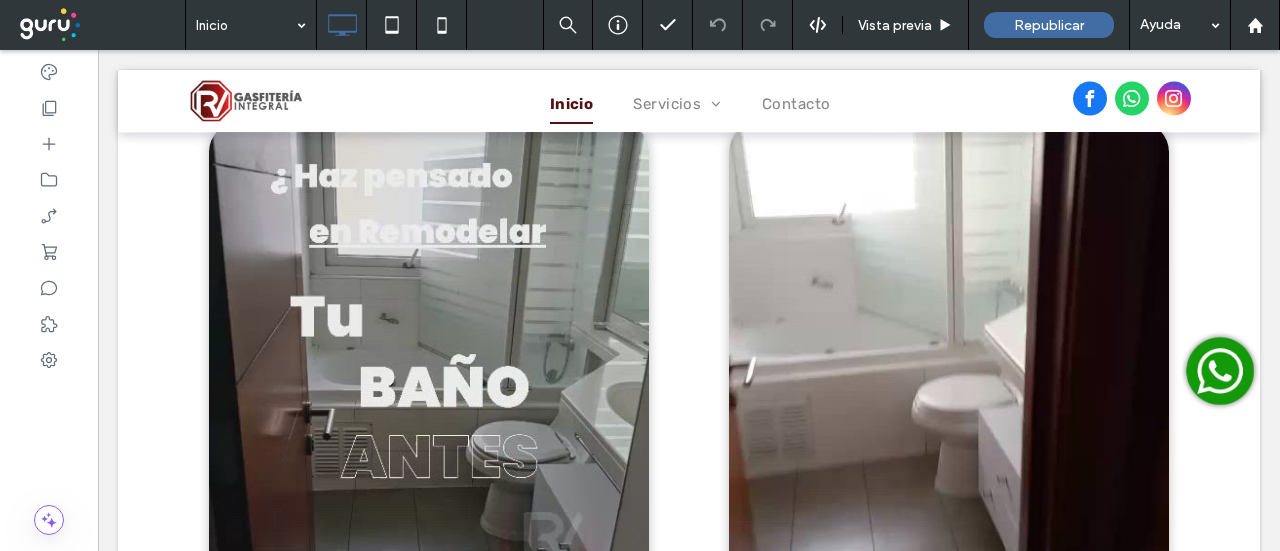 scroll, scrollTop: 1110, scrollLeft: 0, axis: vertical 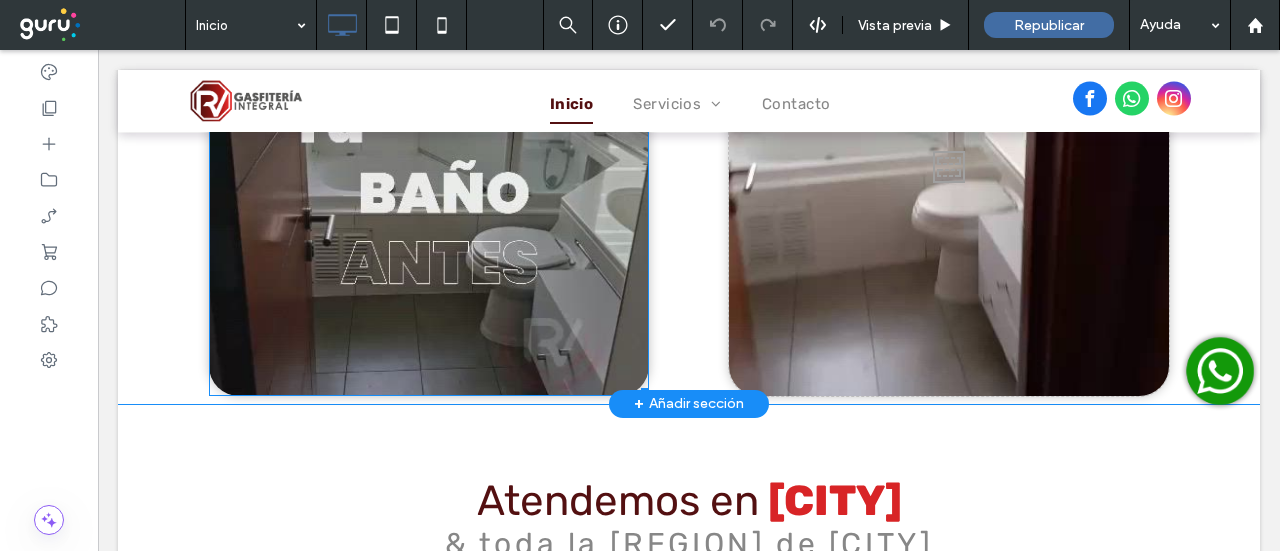 click at bounding box center (429, 162) 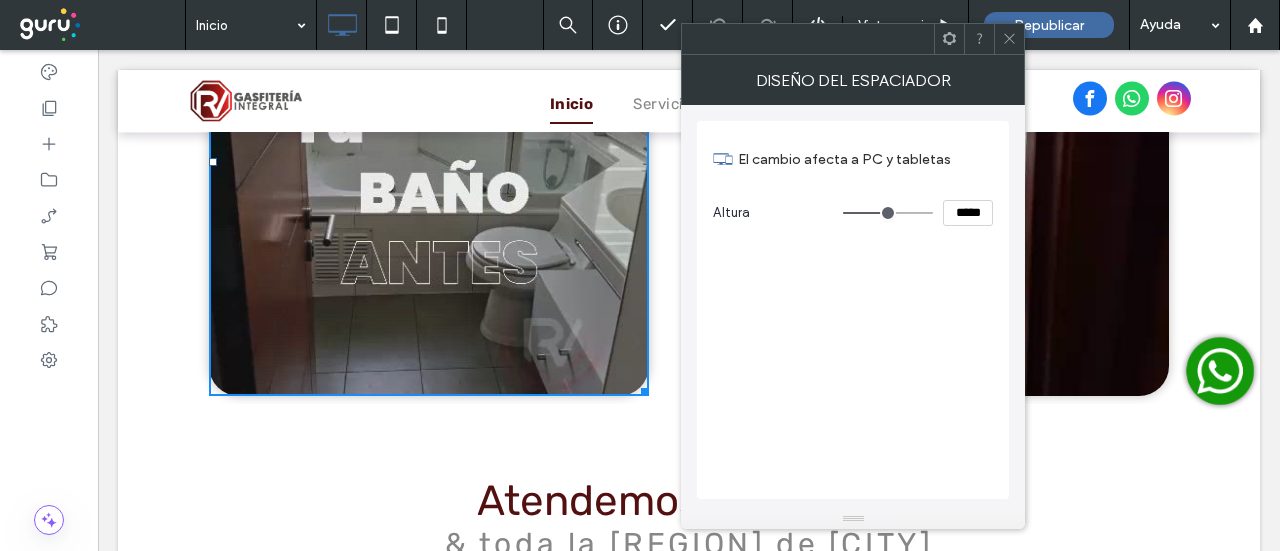 click 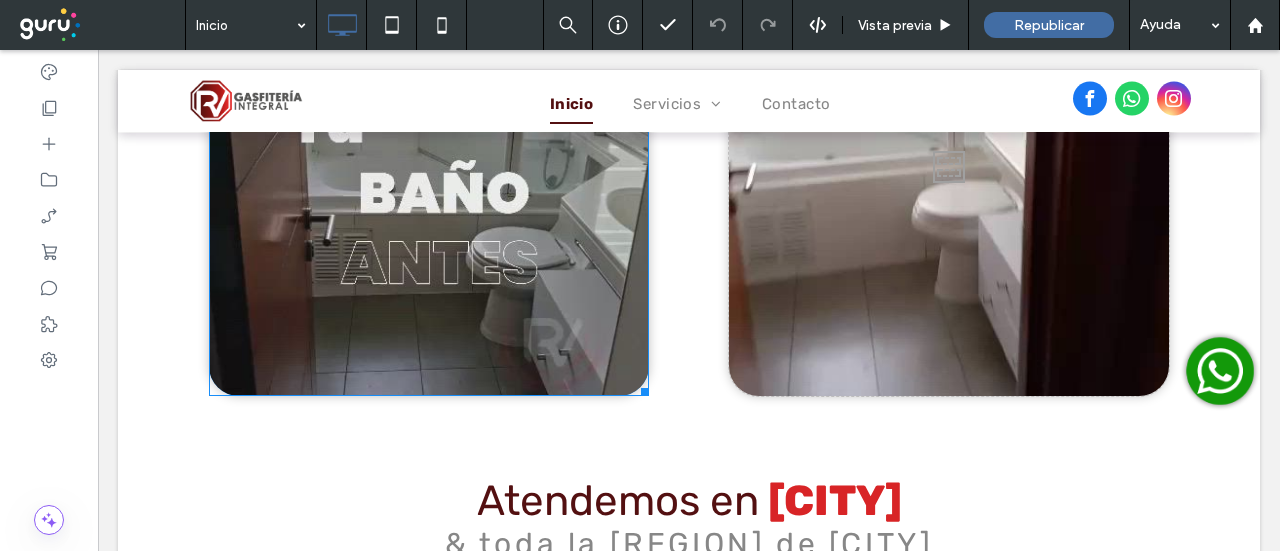 drag, startPoint x: 634, startPoint y: 476, endPoint x: 568, endPoint y: 476, distance: 66 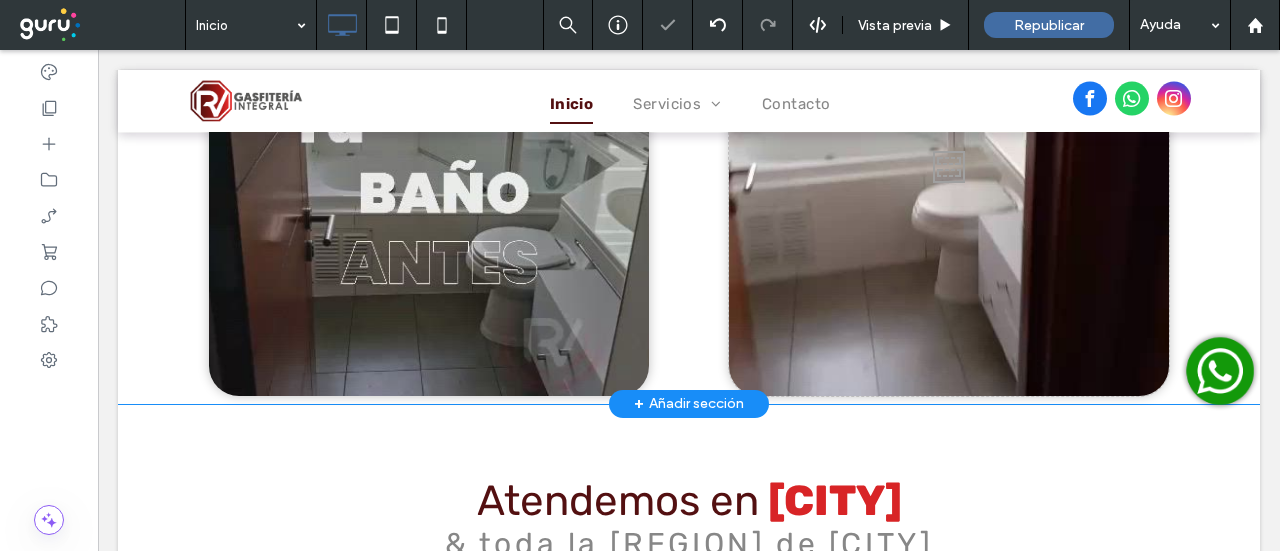 click on "Click To Paste" at bounding box center [429, 162] 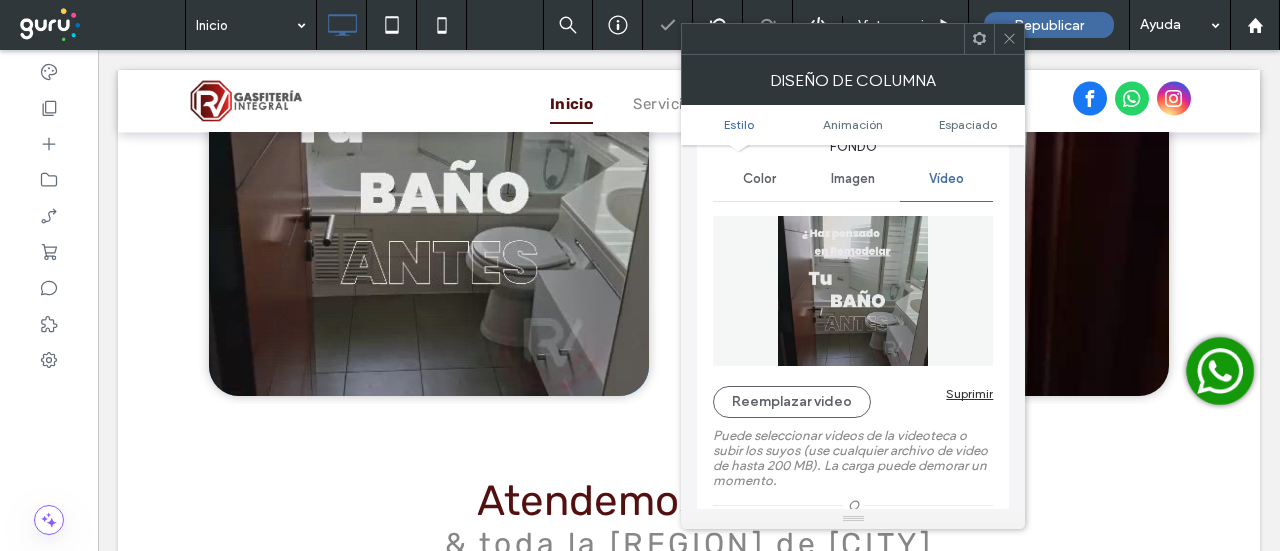 scroll, scrollTop: 100, scrollLeft: 0, axis: vertical 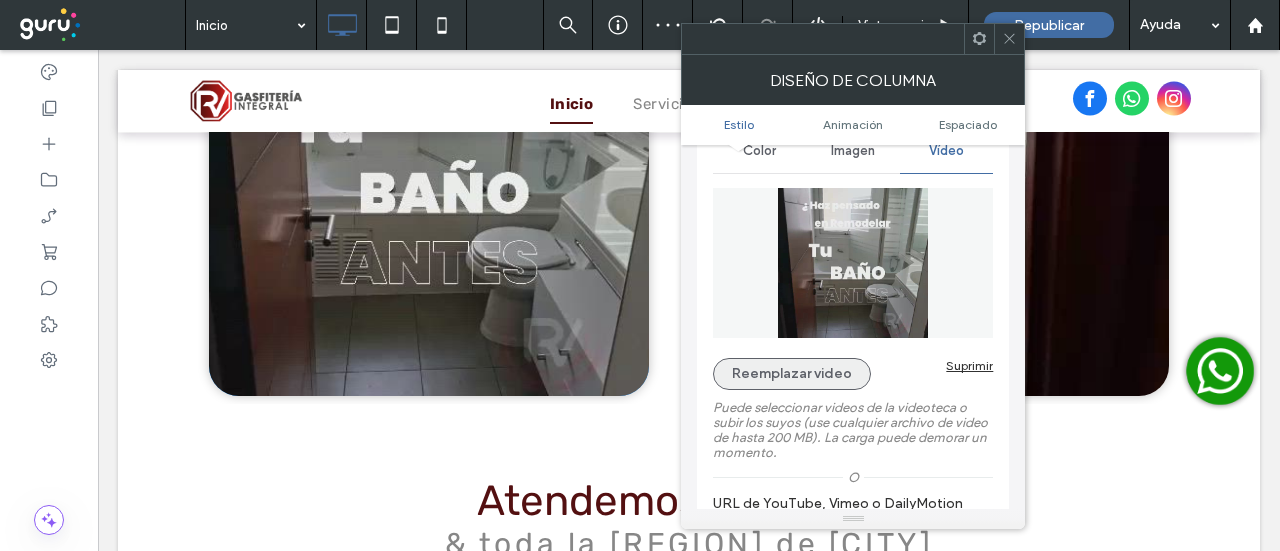 click on "Reemplazar video" at bounding box center (792, 374) 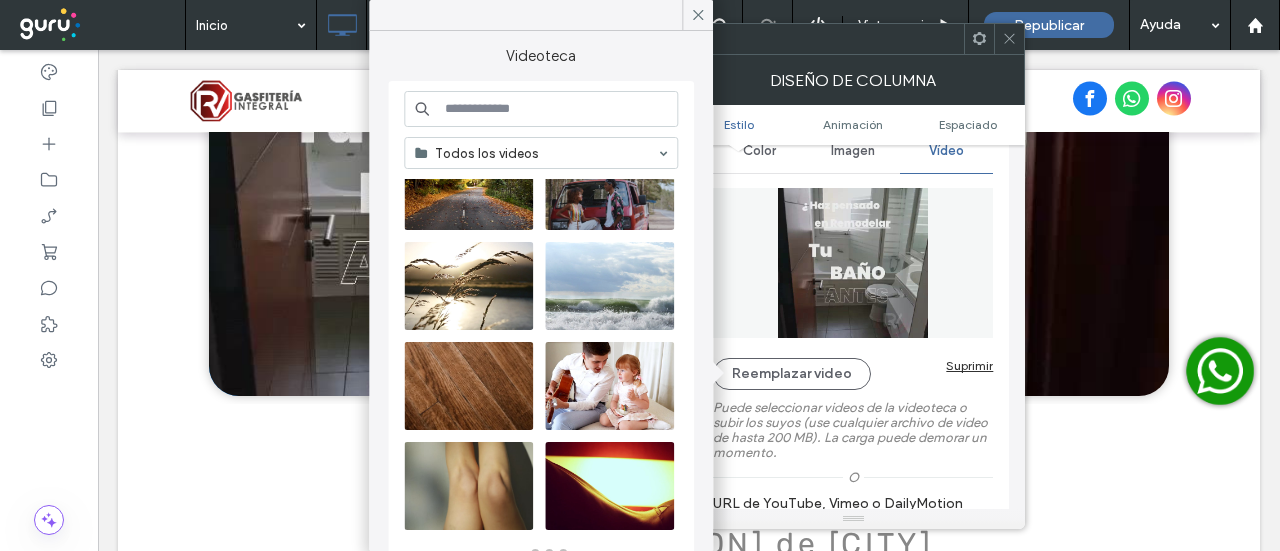scroll, scrollTop: 916, scrollLeft: 0, axis: vertical 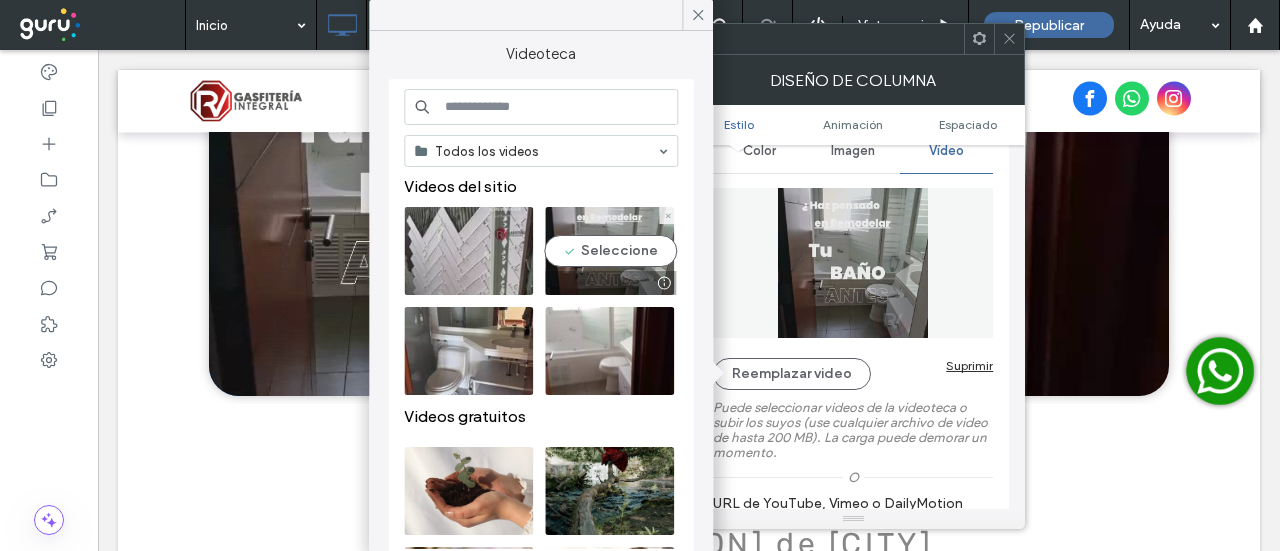 type 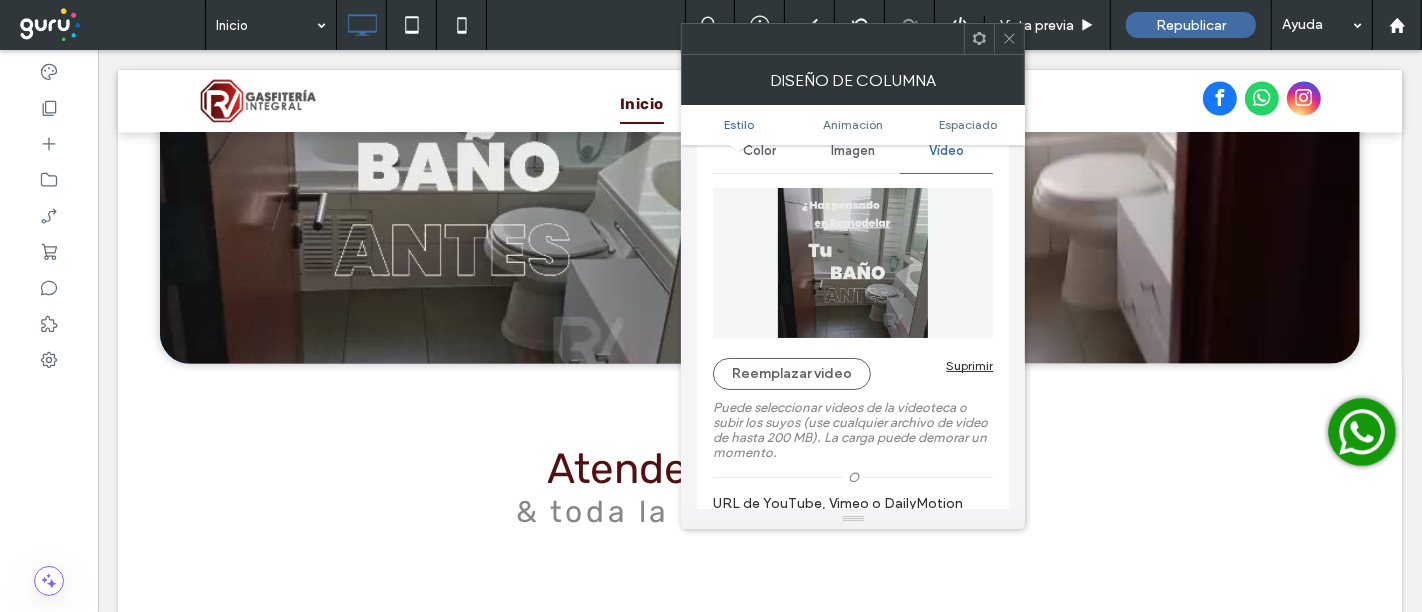 scroll, scrollTop: 1109, scrollLeft: 0, axis: vertical 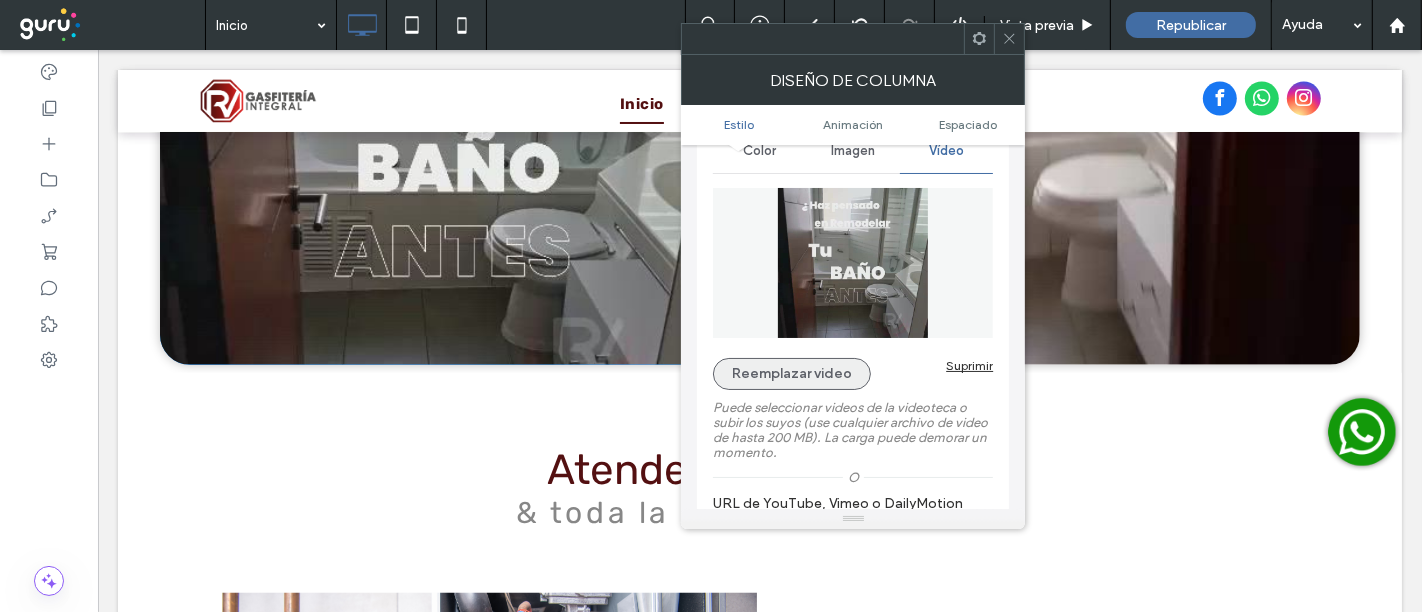 click on "Reemplazar video" at bounding box center [792, 374] 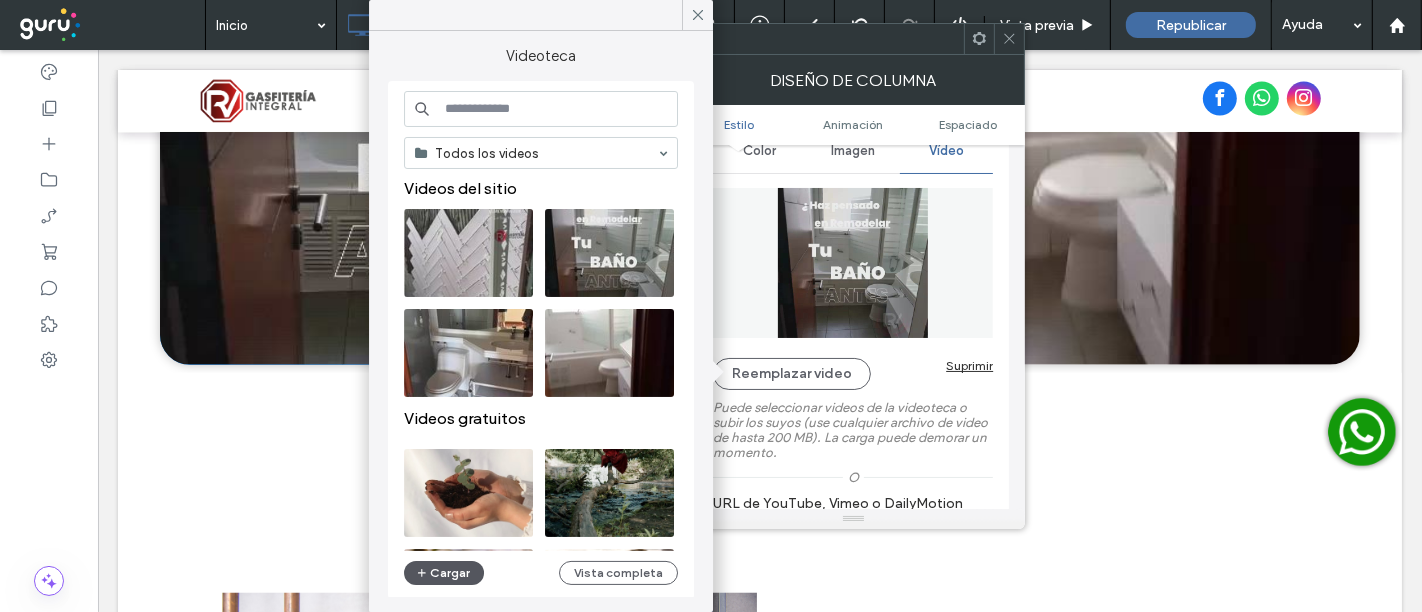 click on "Cargar" at bounding box center (444, 573) 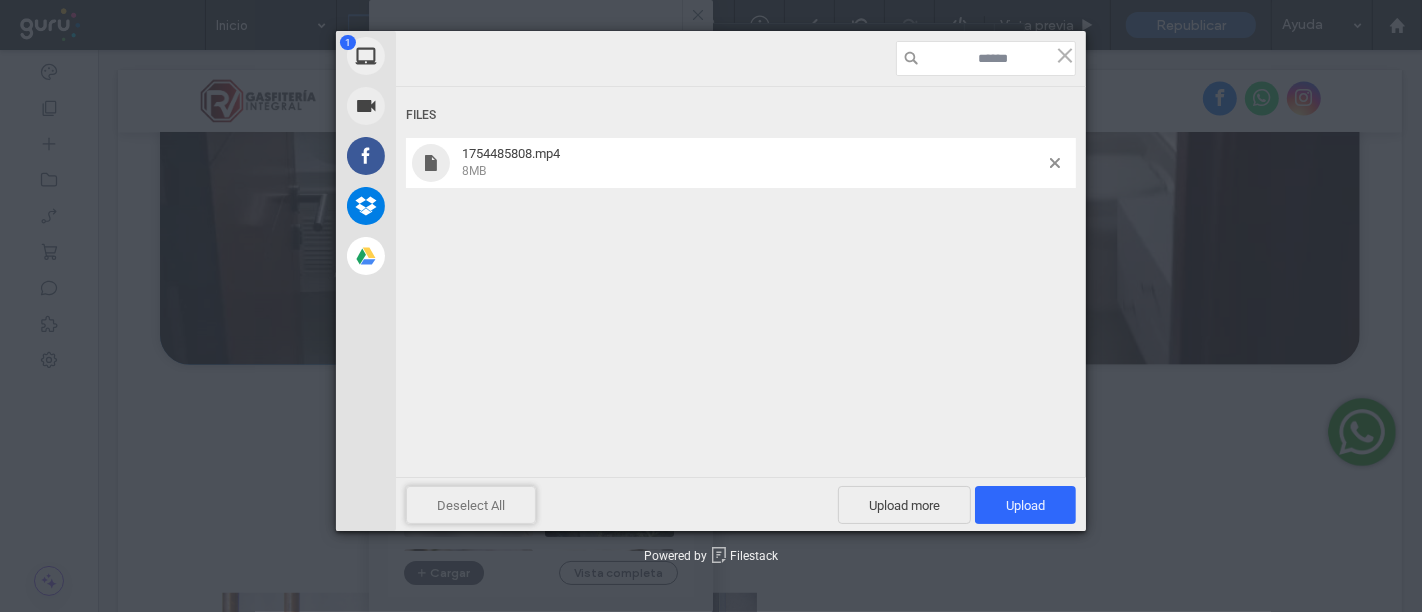 click on "Deselect All" at bounding box center (471, 505) 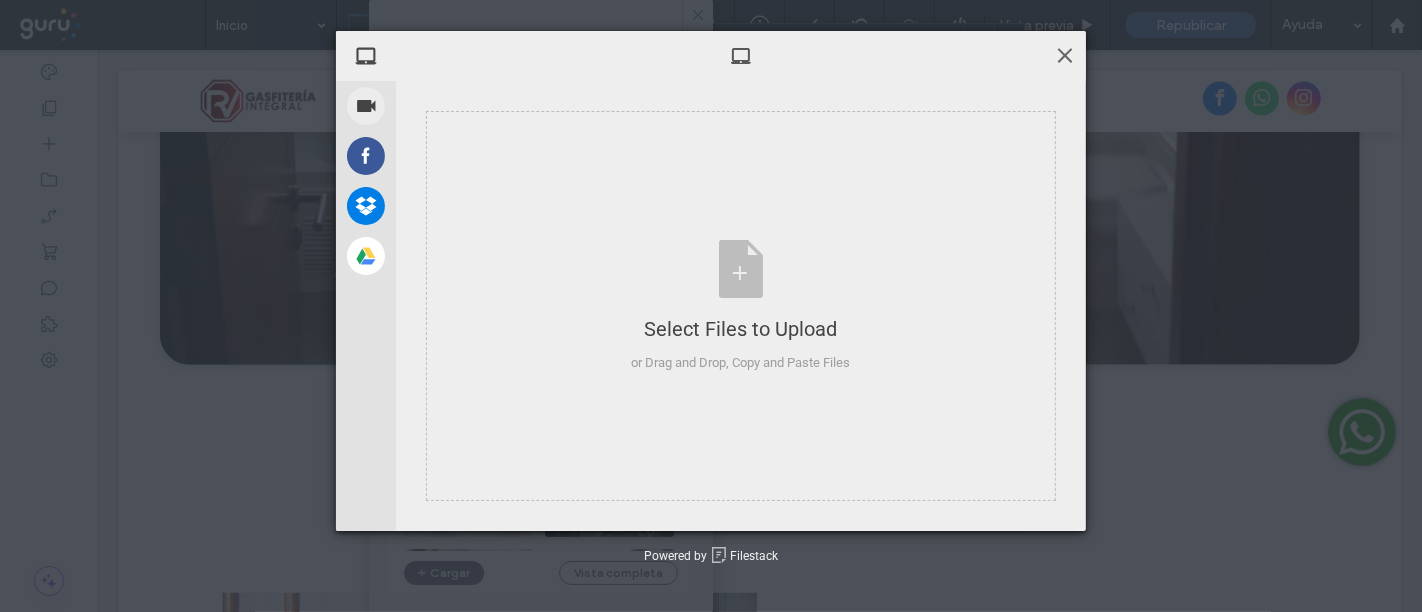click at bounding box center [1065, 55] 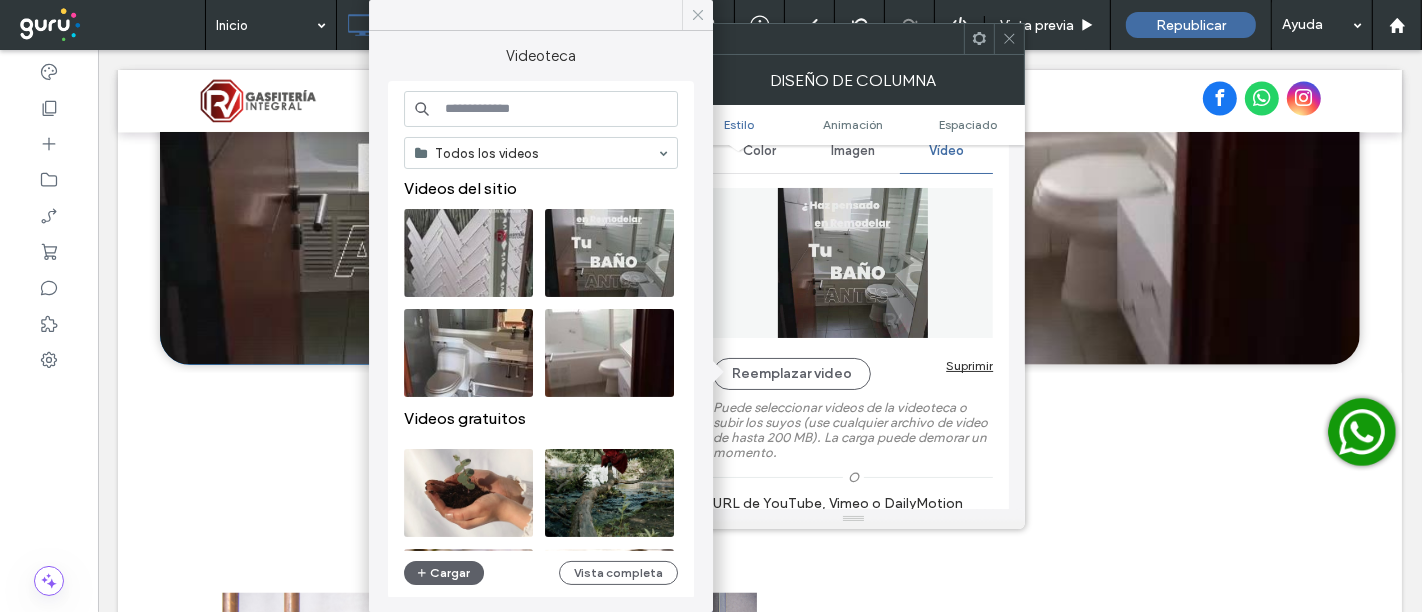click at bounding box center [697, 15] 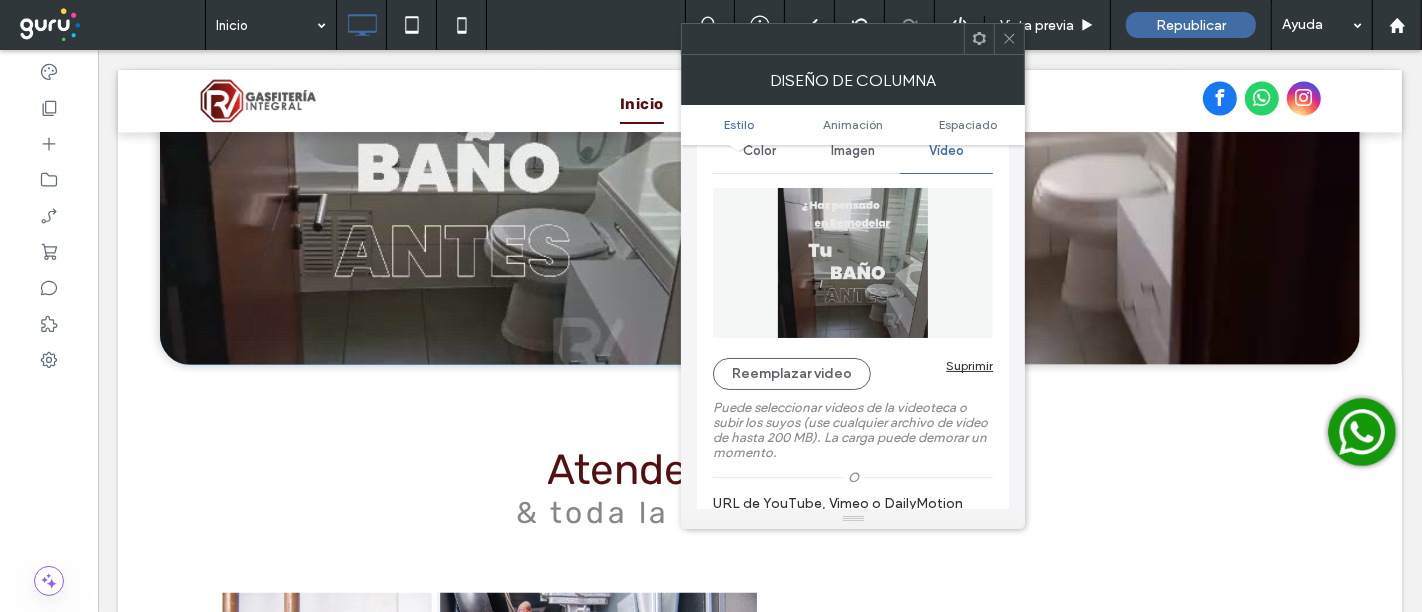 click at bounding box center (1009, 39) 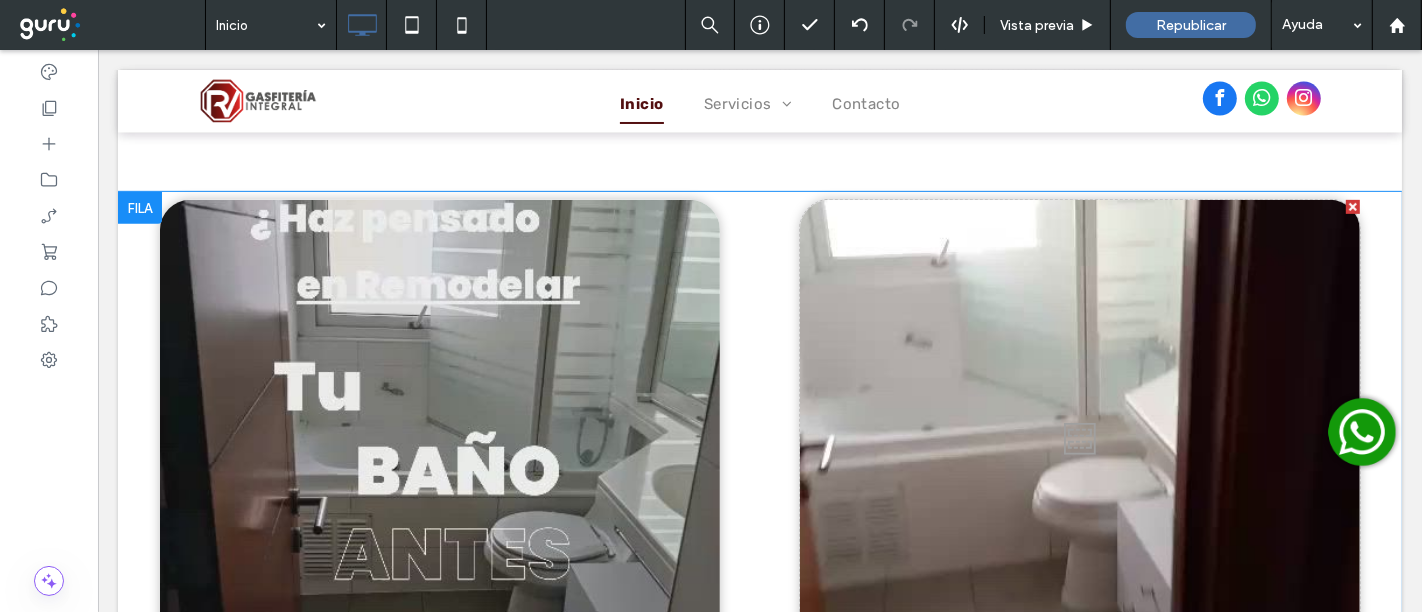scroll, scrollTop: 887, scrollLeft: 0, axis: vertical 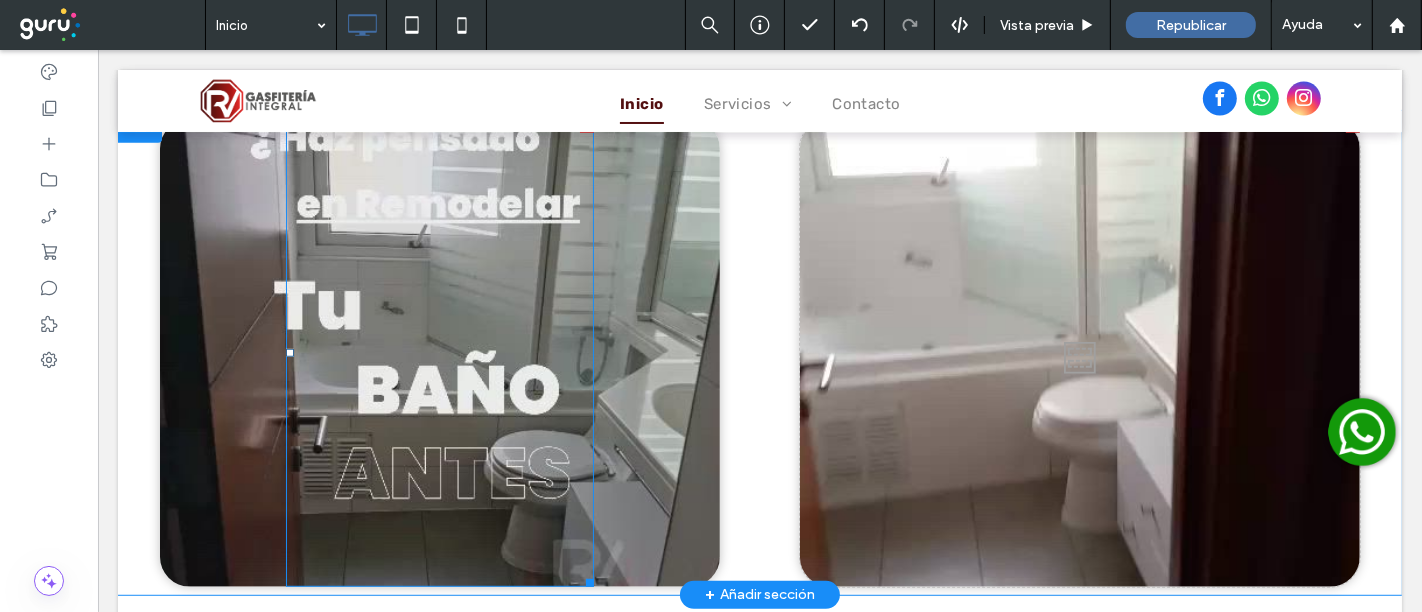 click at bounding box center [439, 353] 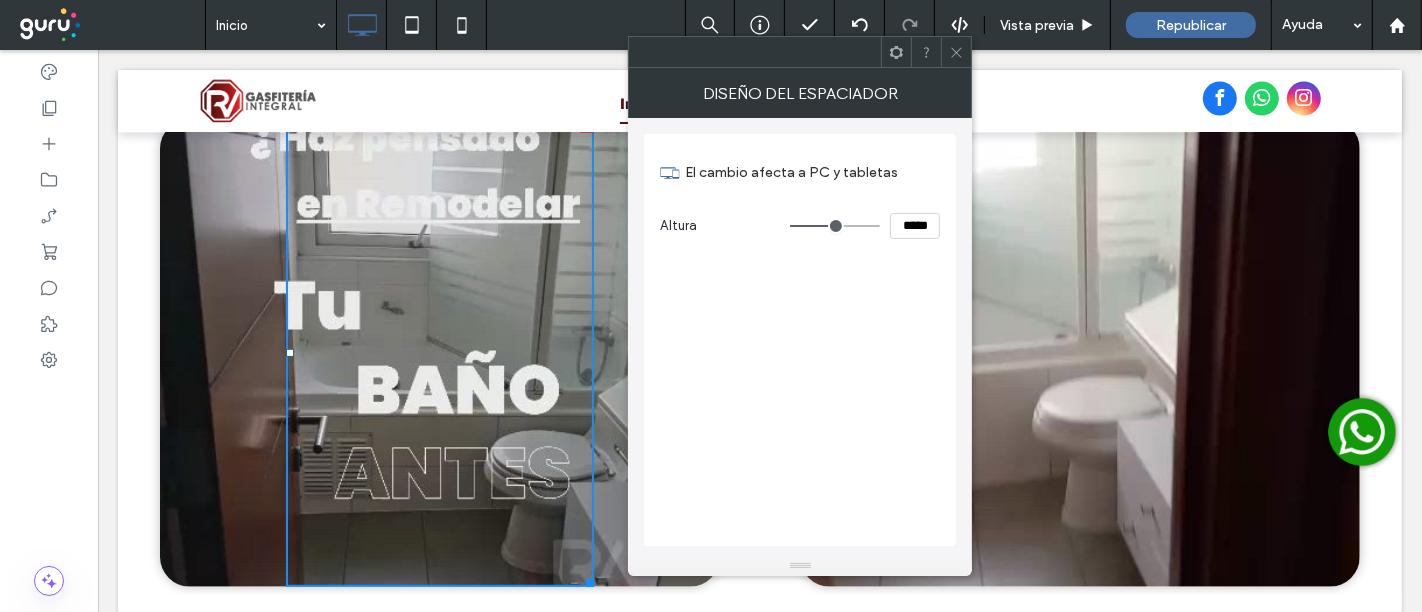 click 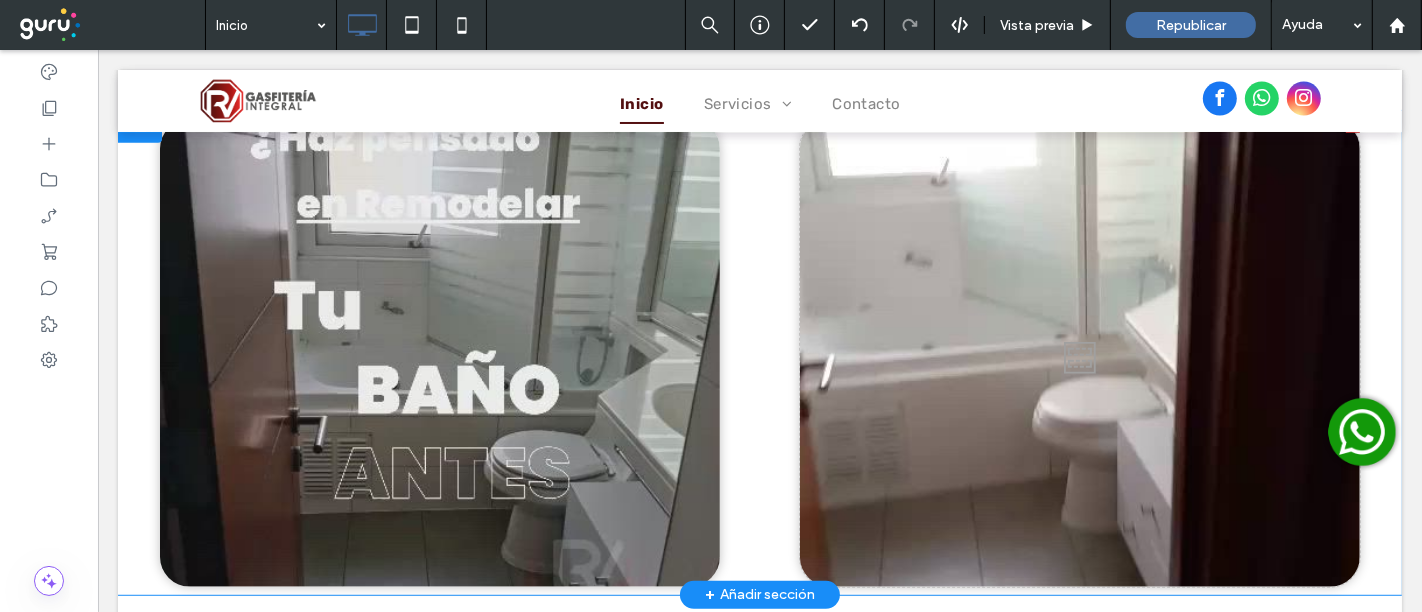 click on "Click To Paste" at bounding box center [1079, 353] 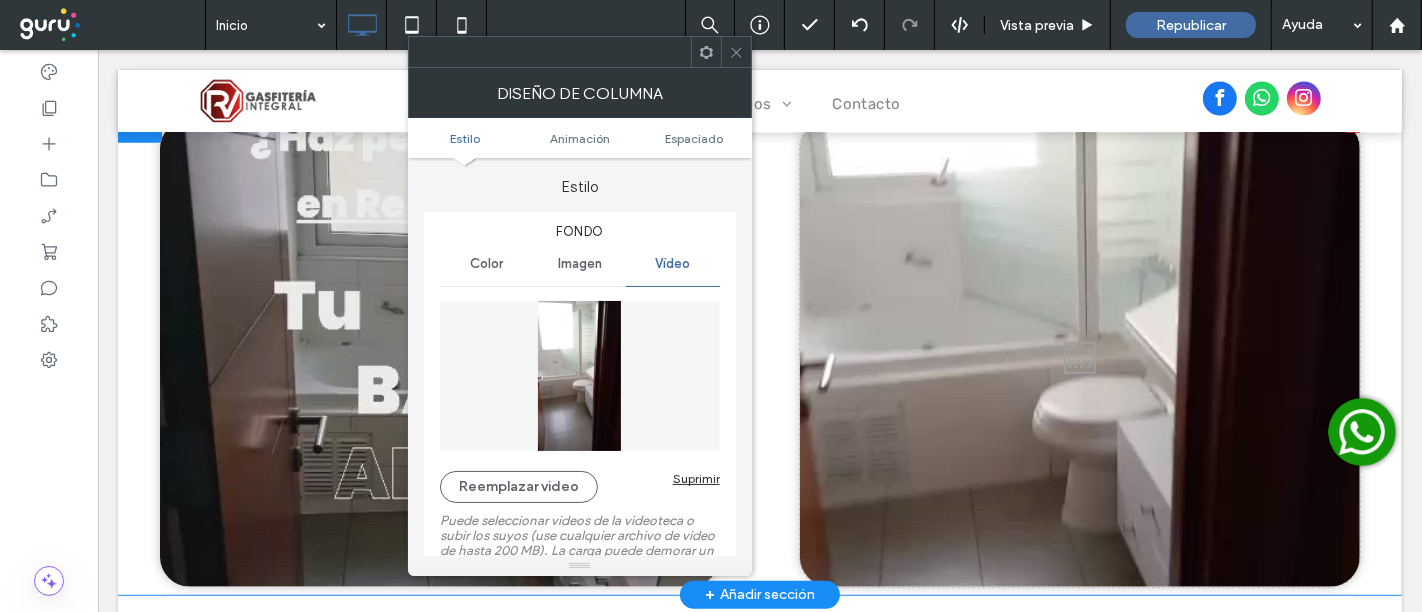 type on "**" 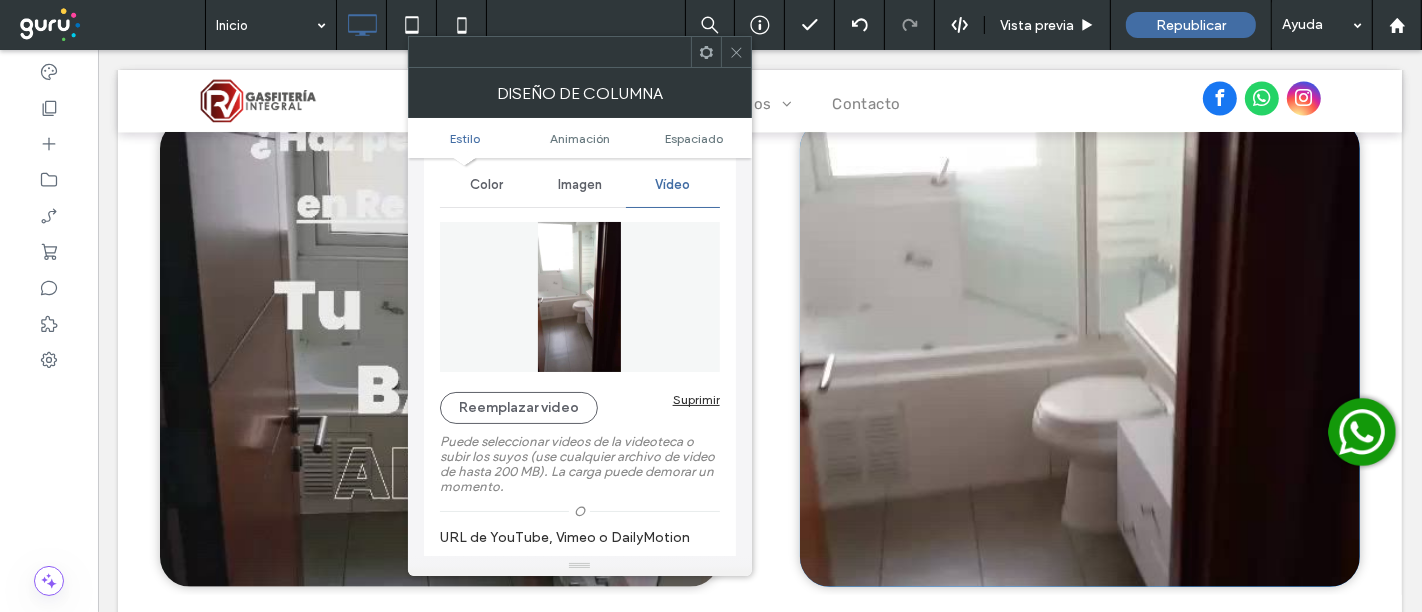 scroll, scrollTop: 111, scrollLeft: 0, axis: vertical 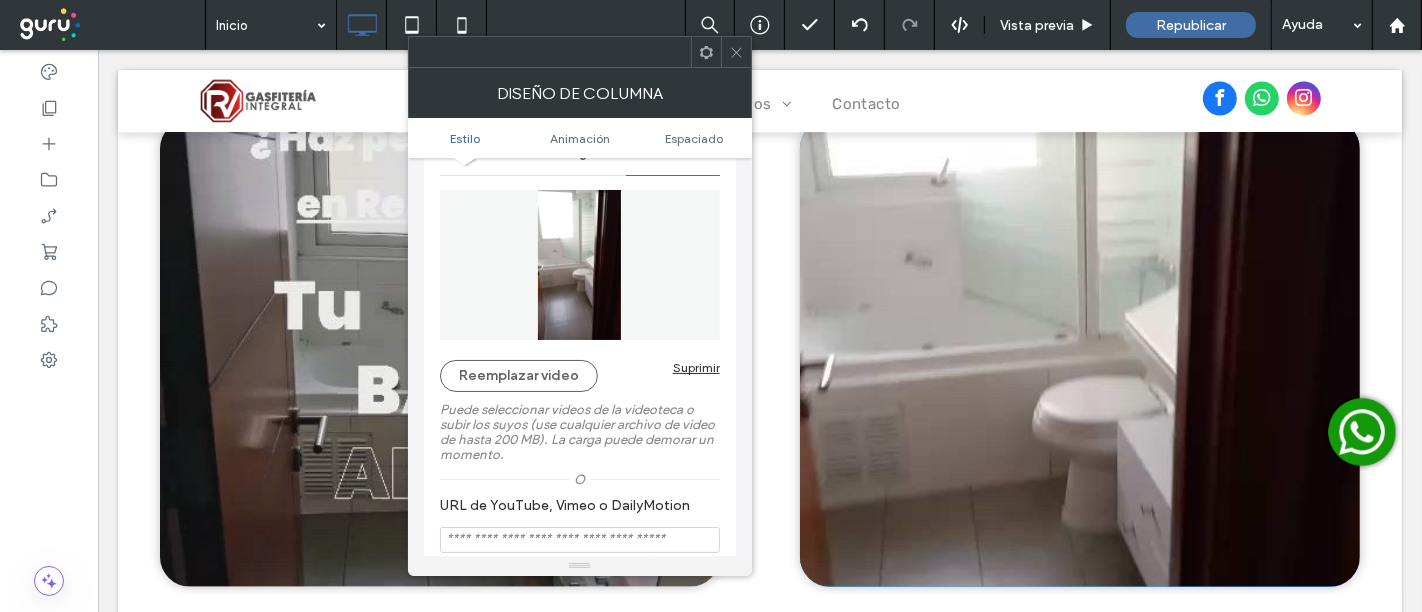 click 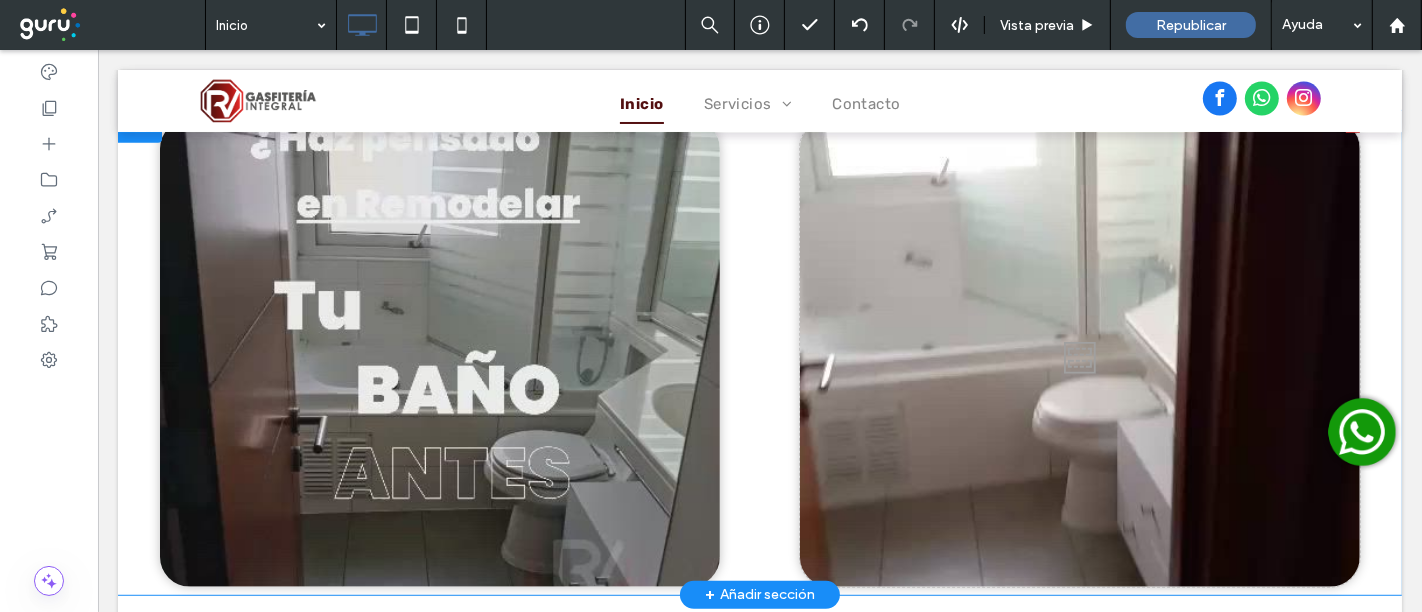 click on "Click To Paste" at bounding box center (439, 353) 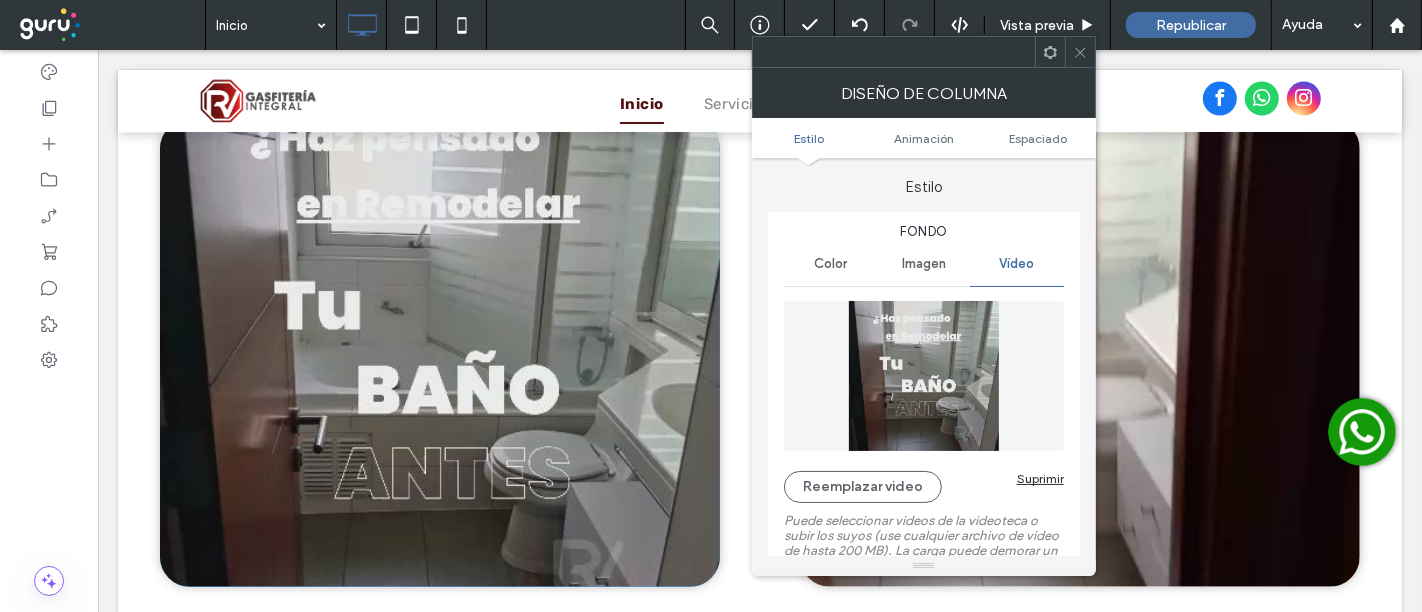 type on "**" 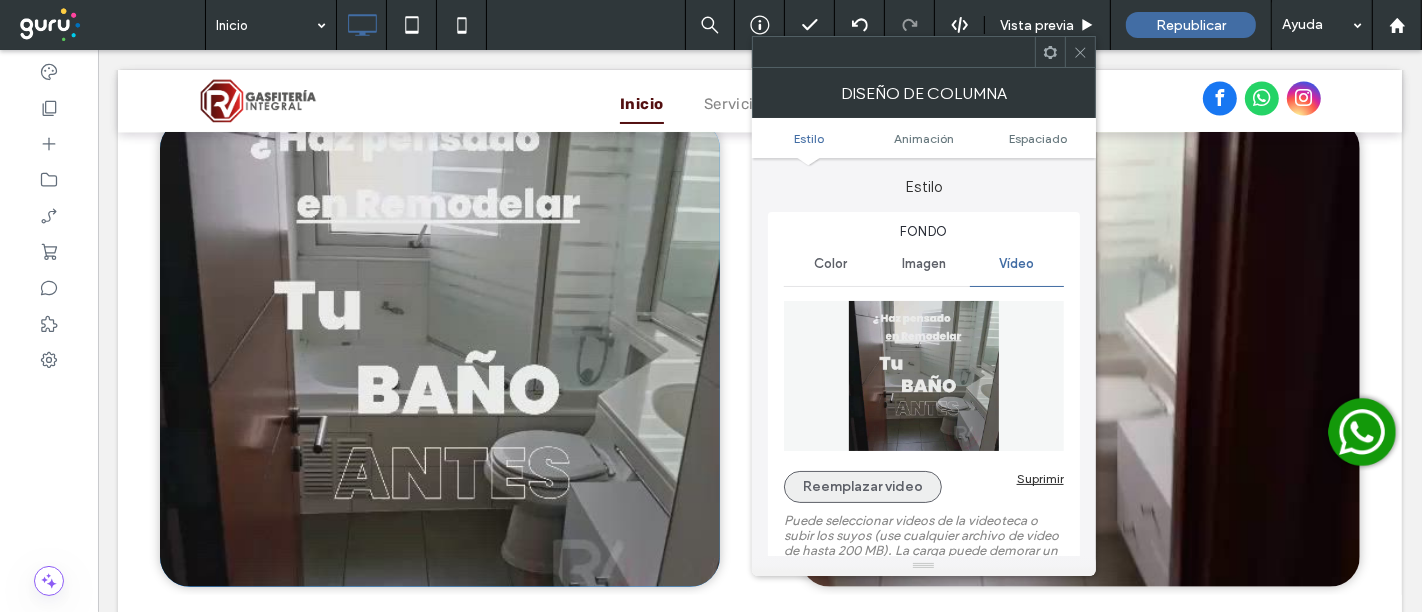 click on "Reemplazar video" at bounding box center [863, 487] 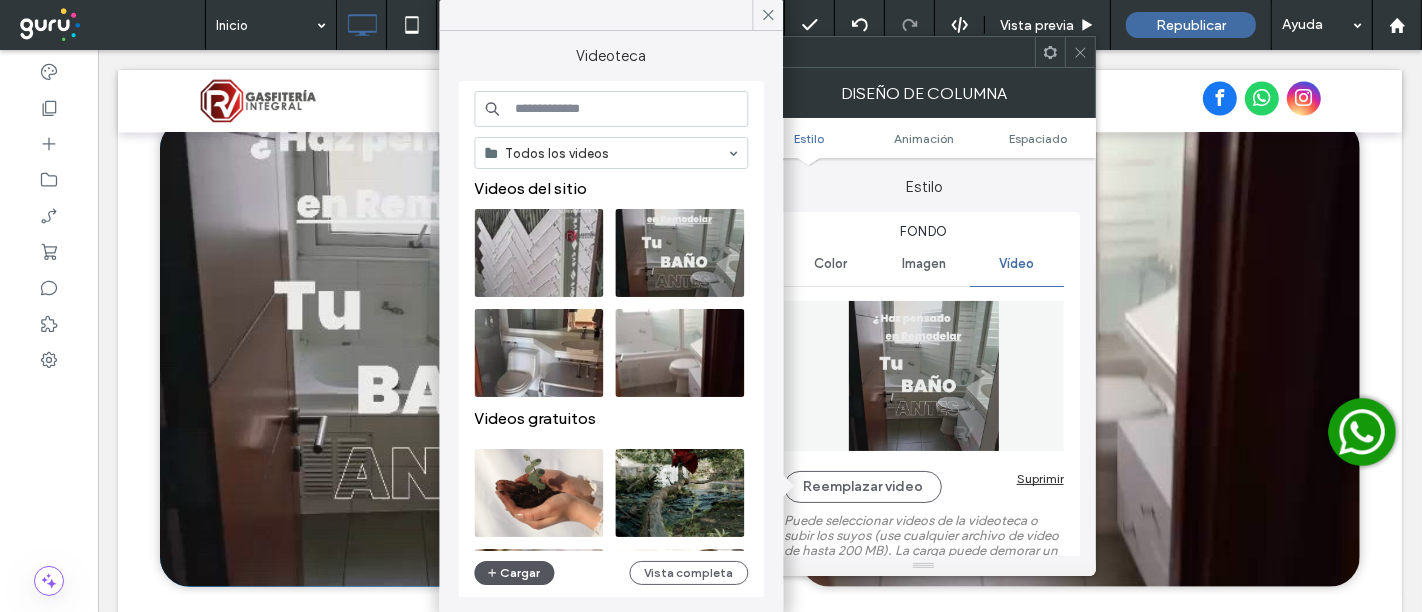 click on "Cargar" at bounding box center (514, 573) 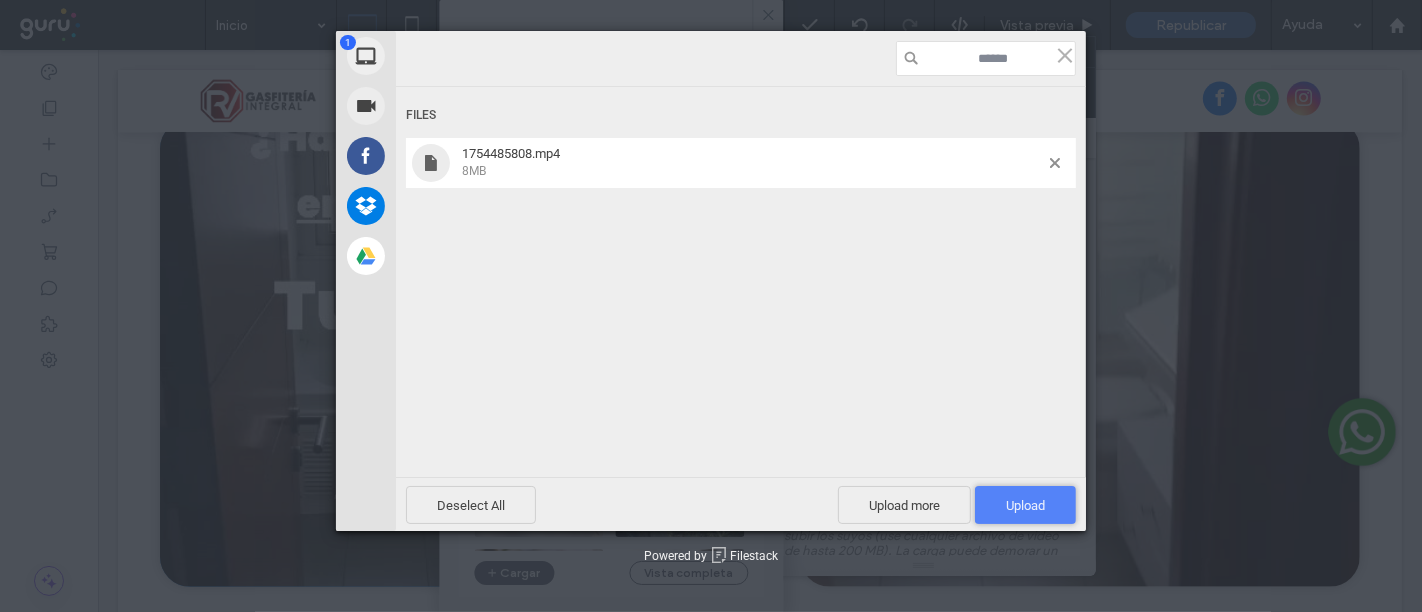 click on "Upload
1" at bounding box center [1025, 505] 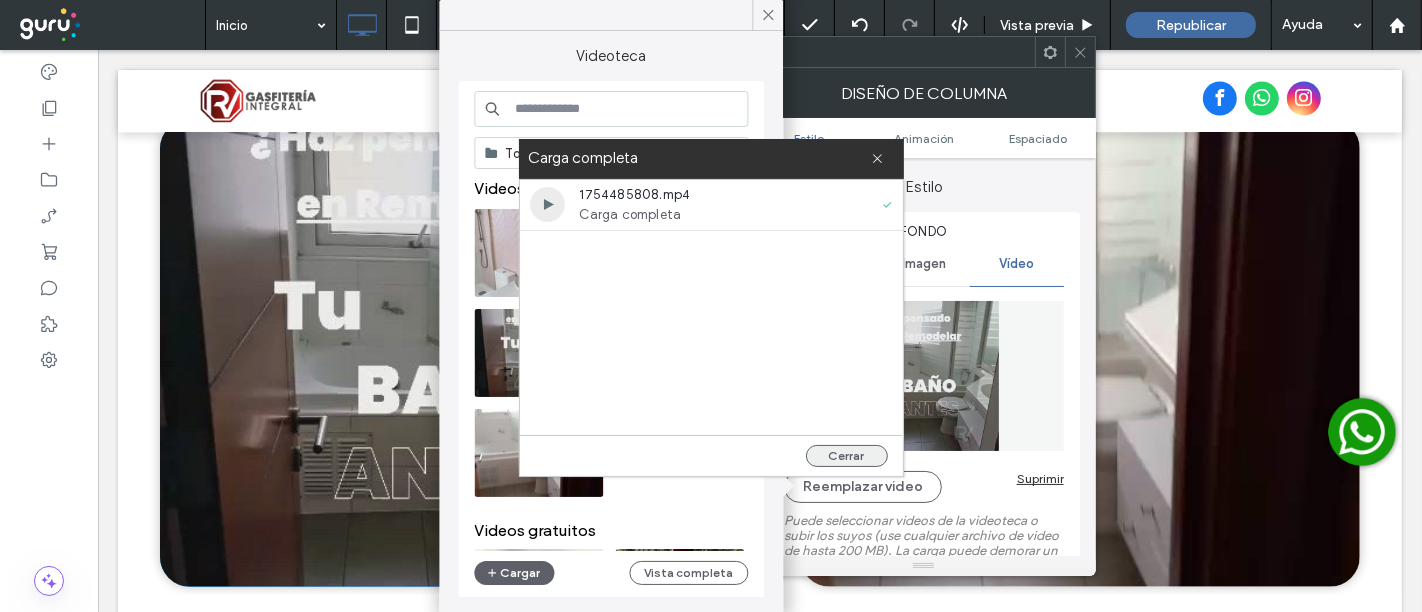 click on "Cerrar" at bounding box center (847, 456) 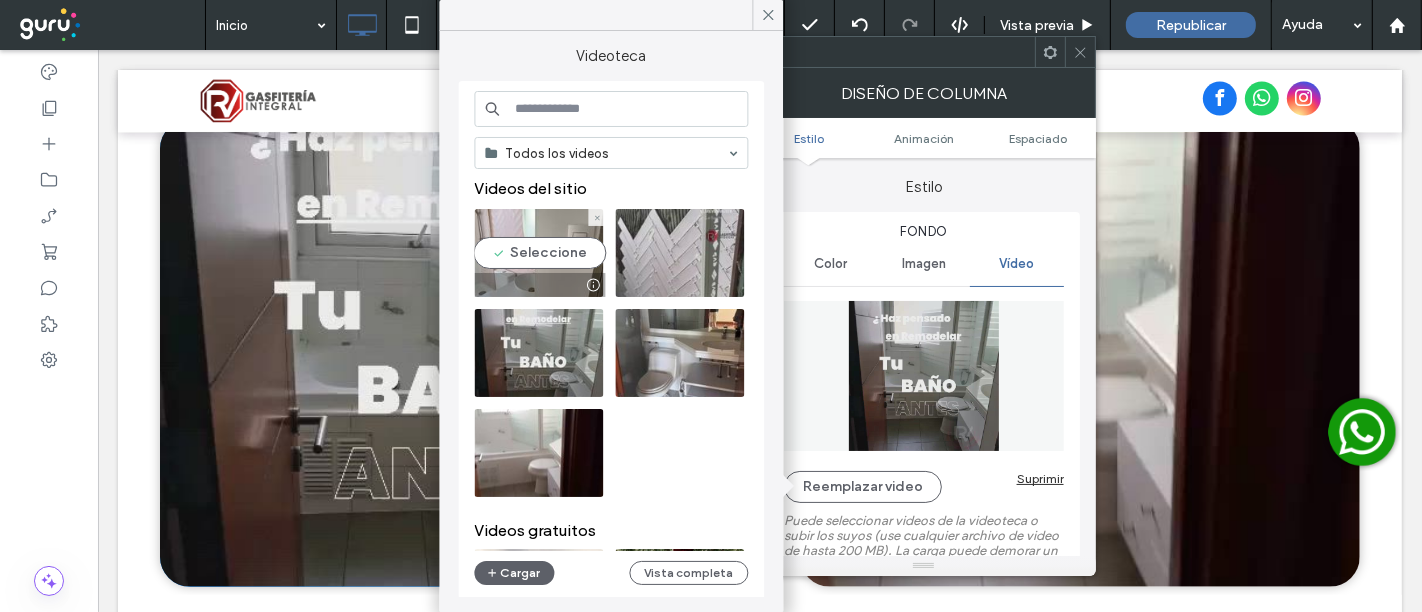 click at bounding box center (538, 253) 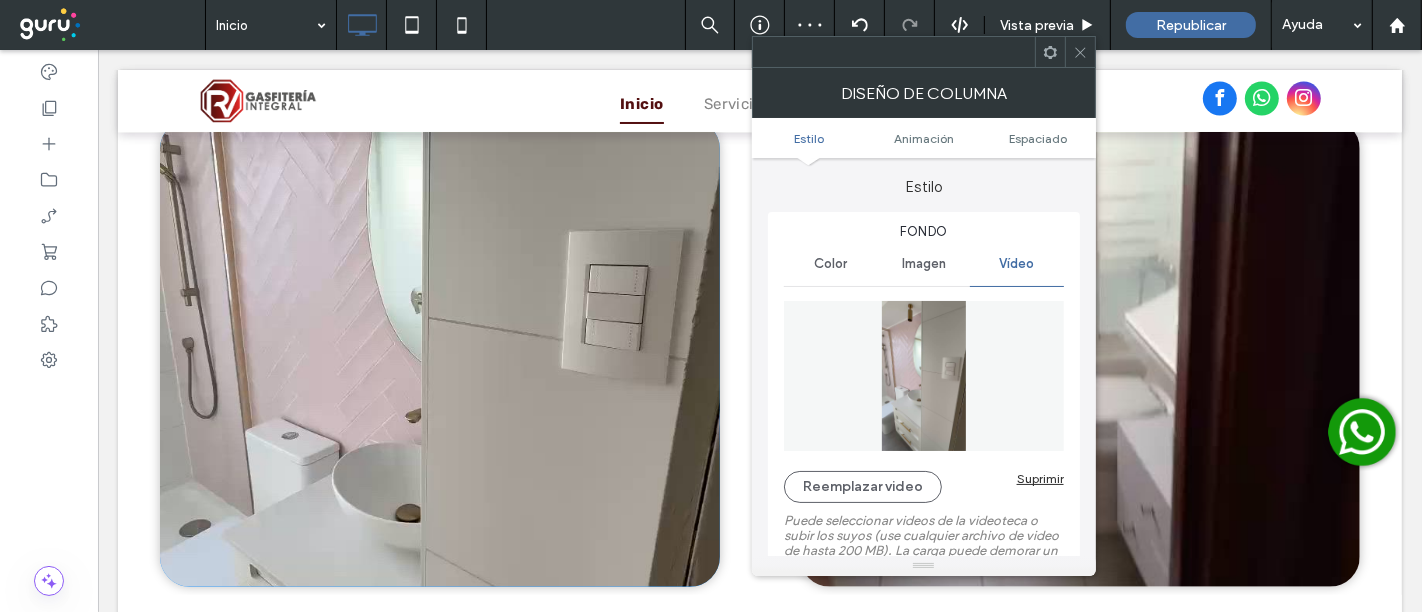 click at bounding box center (1080, 52) 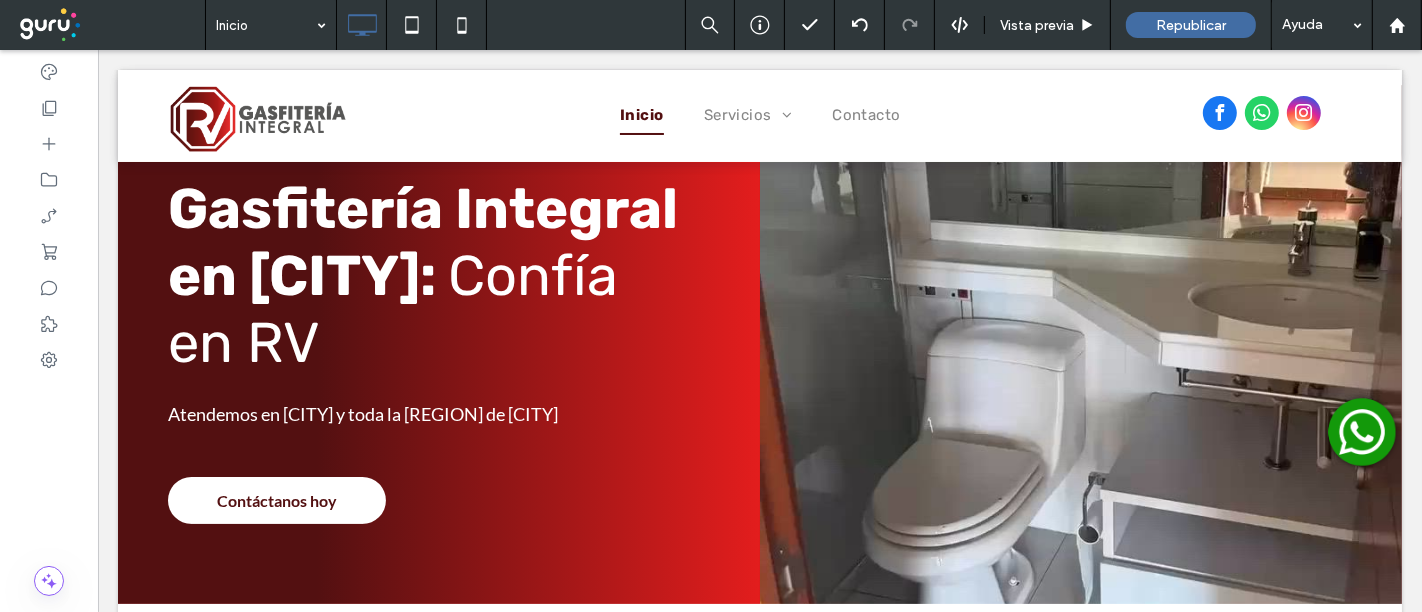 scroll, scrollTop: 0, scrollLeft: 0, axis: both 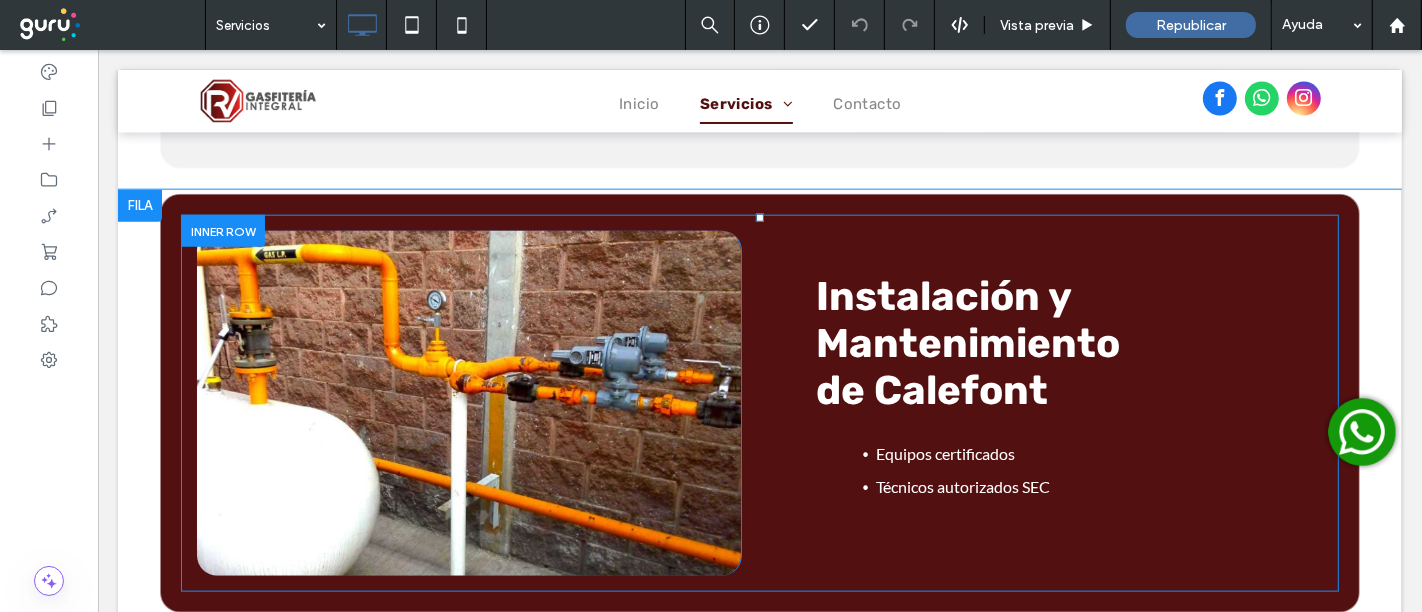 click on "Click To Paste" at bounding box center (468, 403) 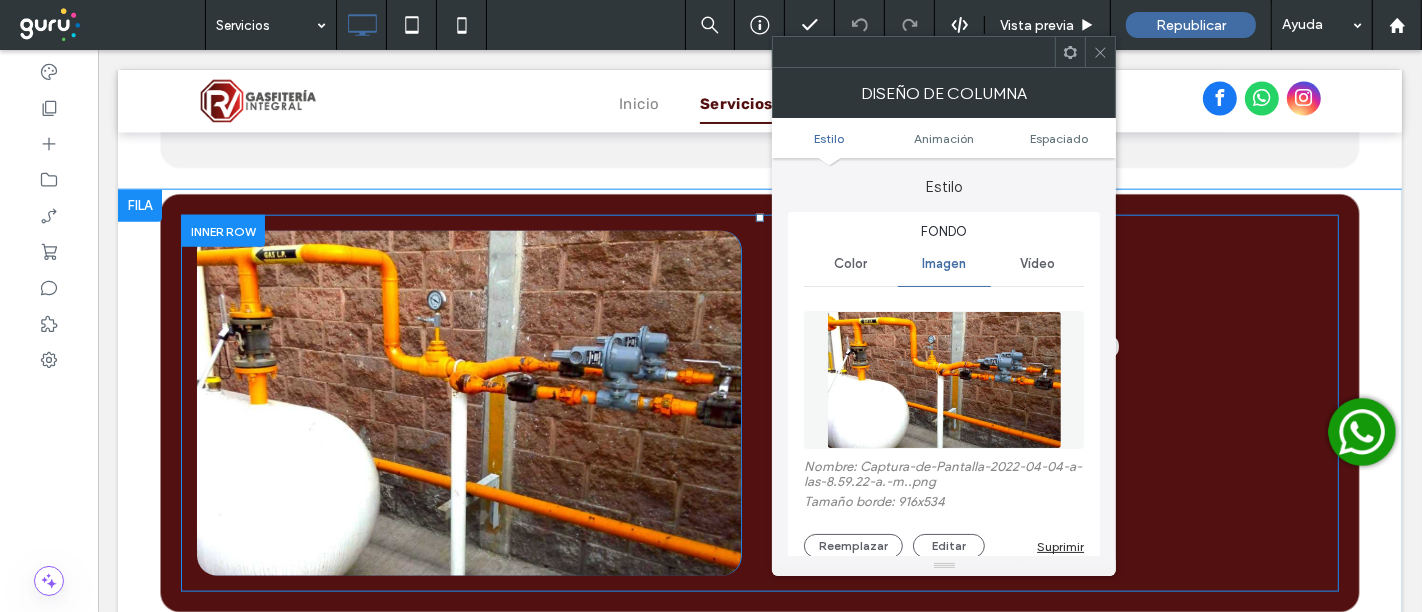 type on "**" 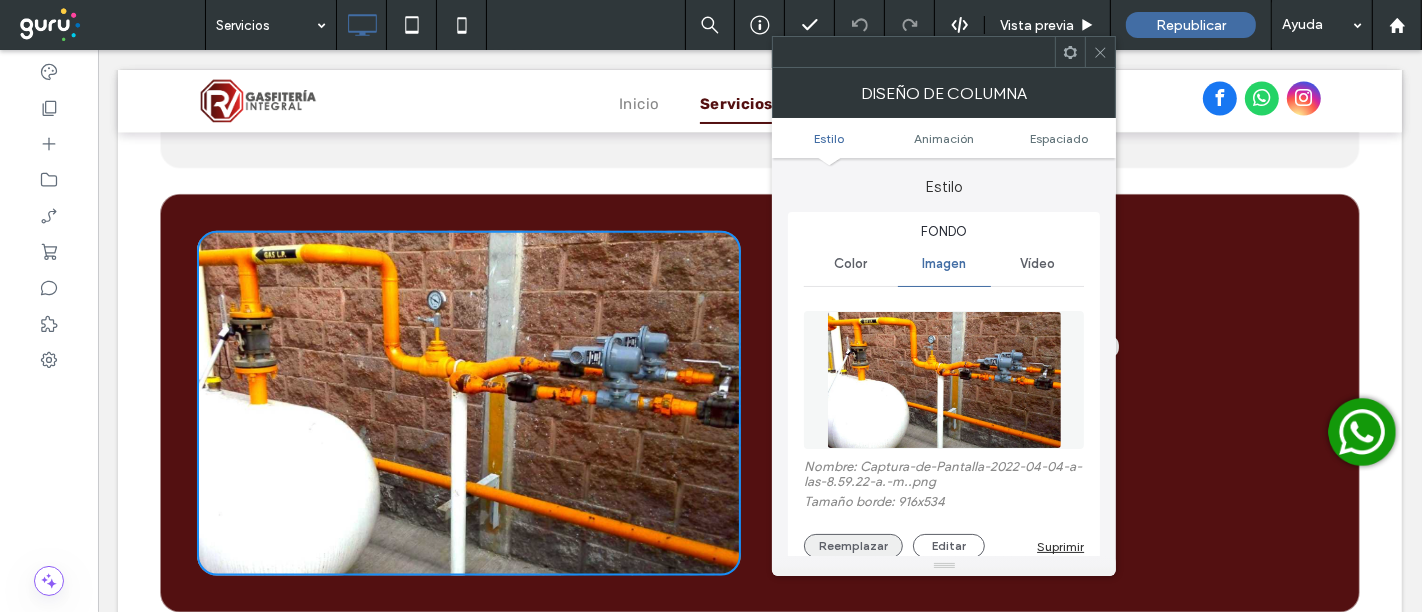 click on "Reemplazar" at bounding box center [853, 546] 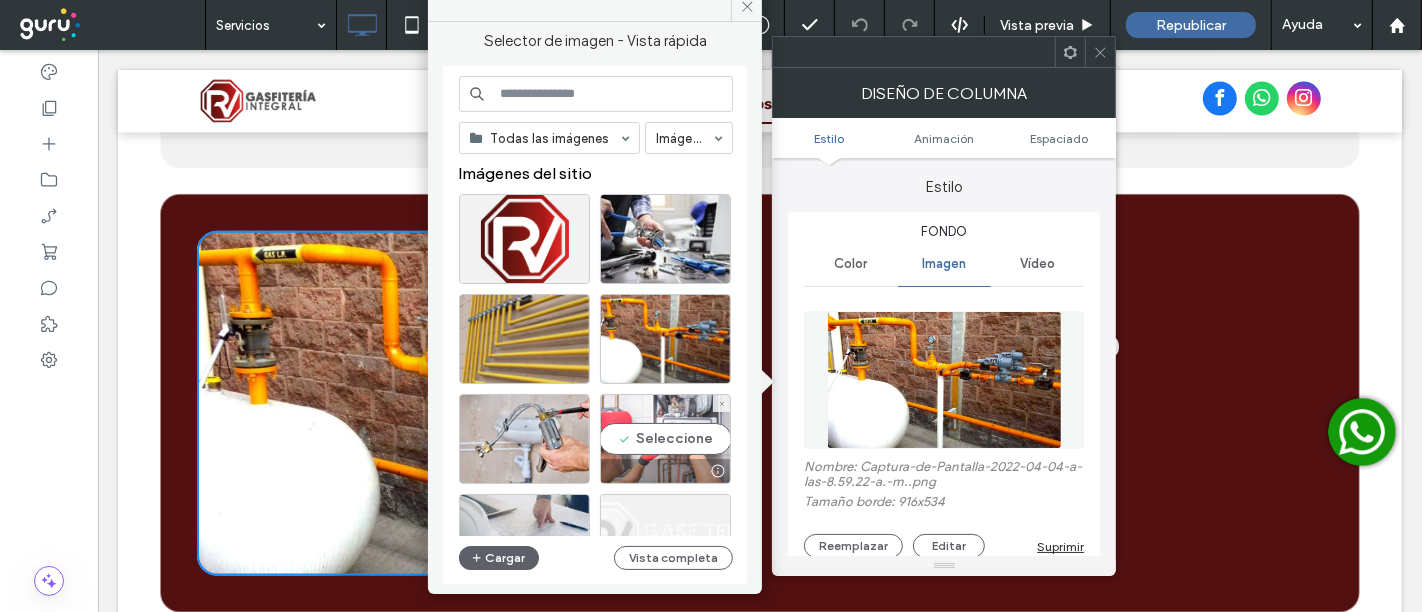 click on "Seleccione" at bounding box center (665, 439) 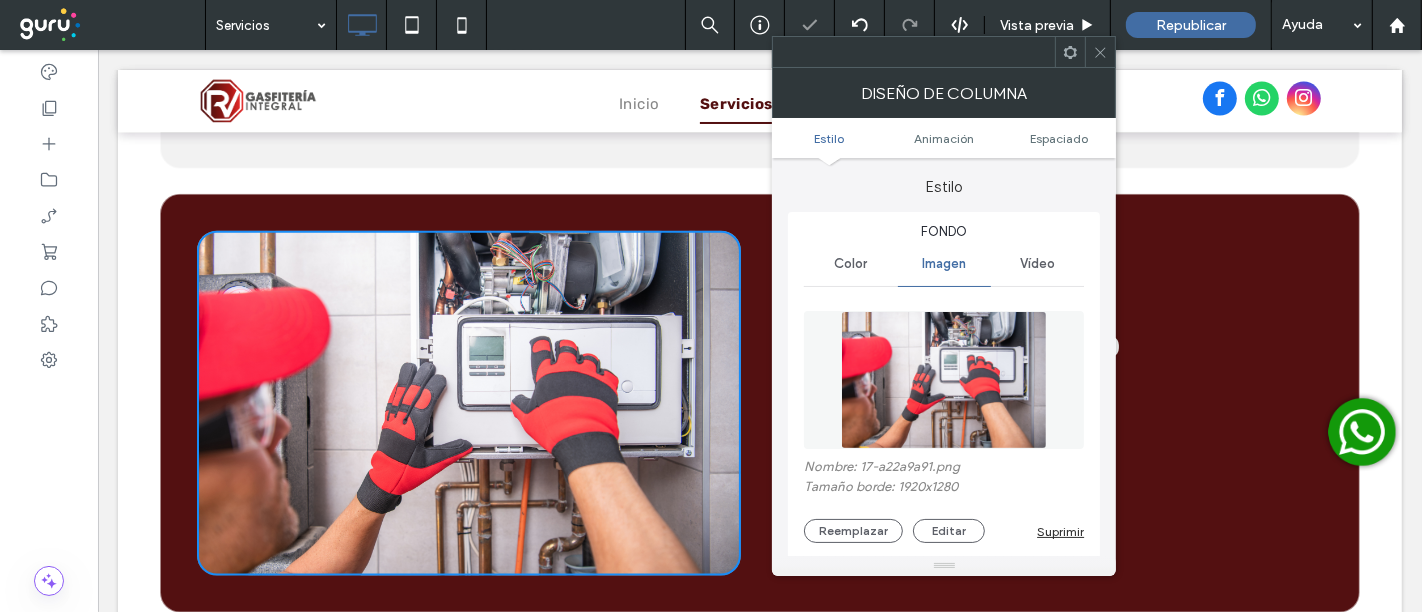 click 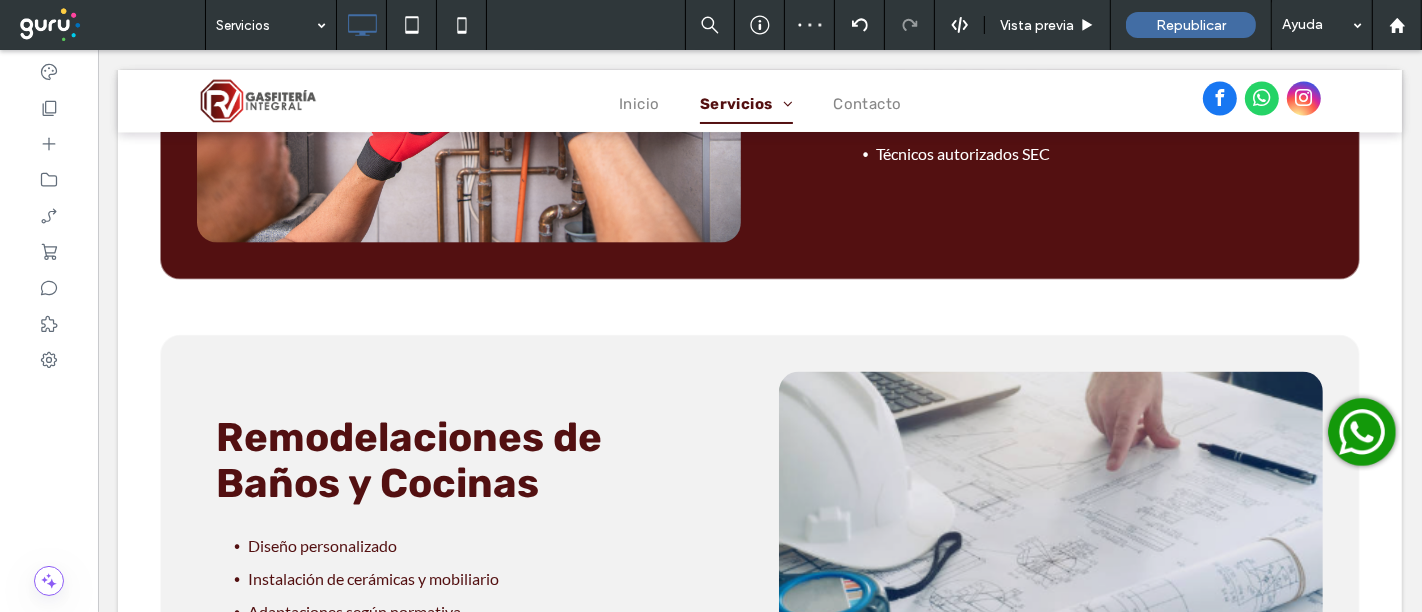 scroll, scrollTop: 2469, scrollLeft: 0, axis: vertical 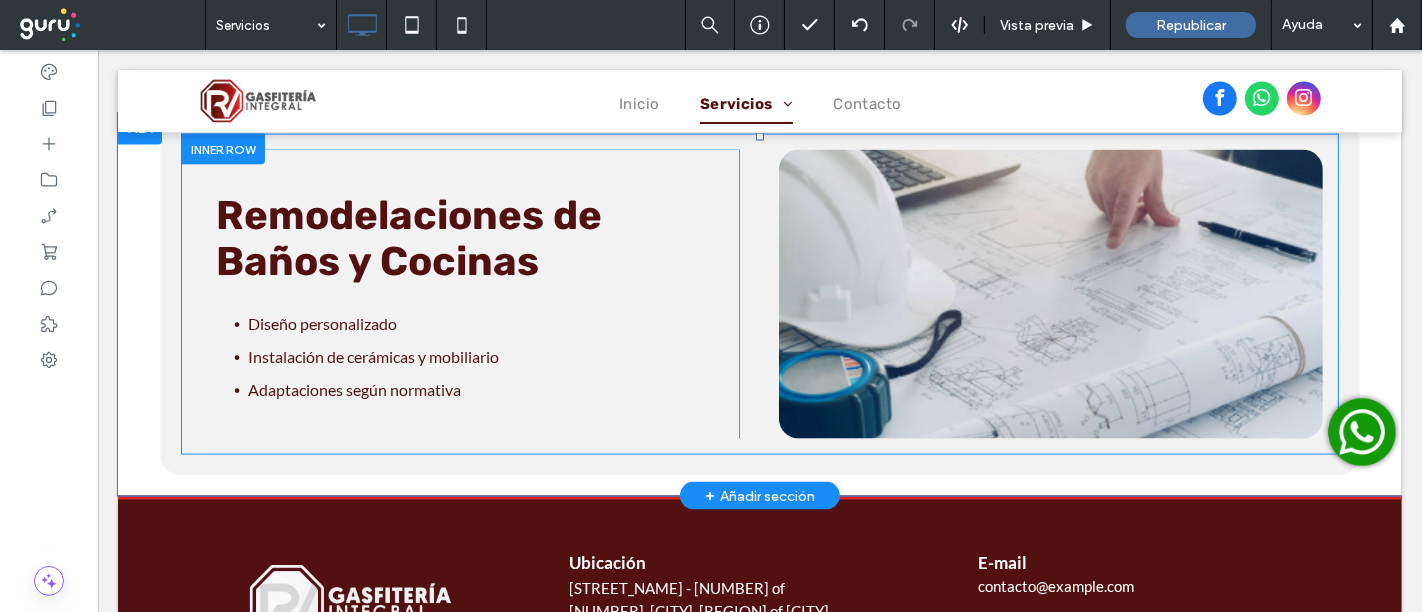 click on "Click To Paste" at bounding box center [1050, 294] 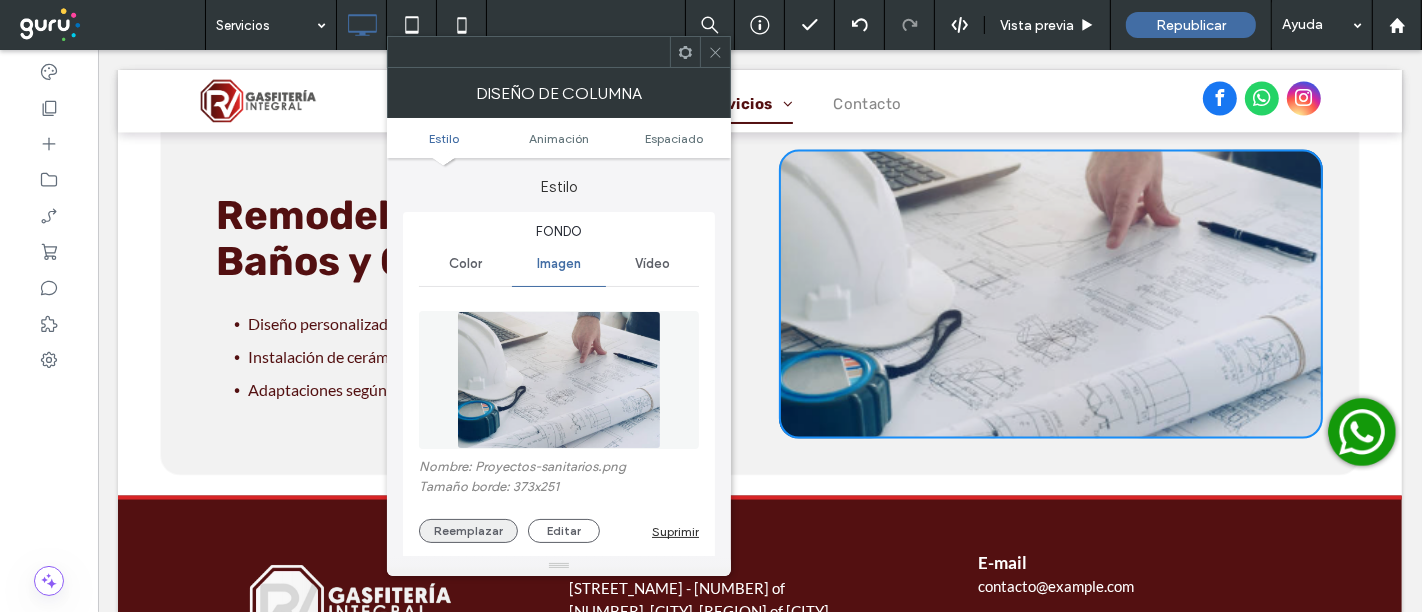 click on "Reemplazar" at bounding box center [468, 531] 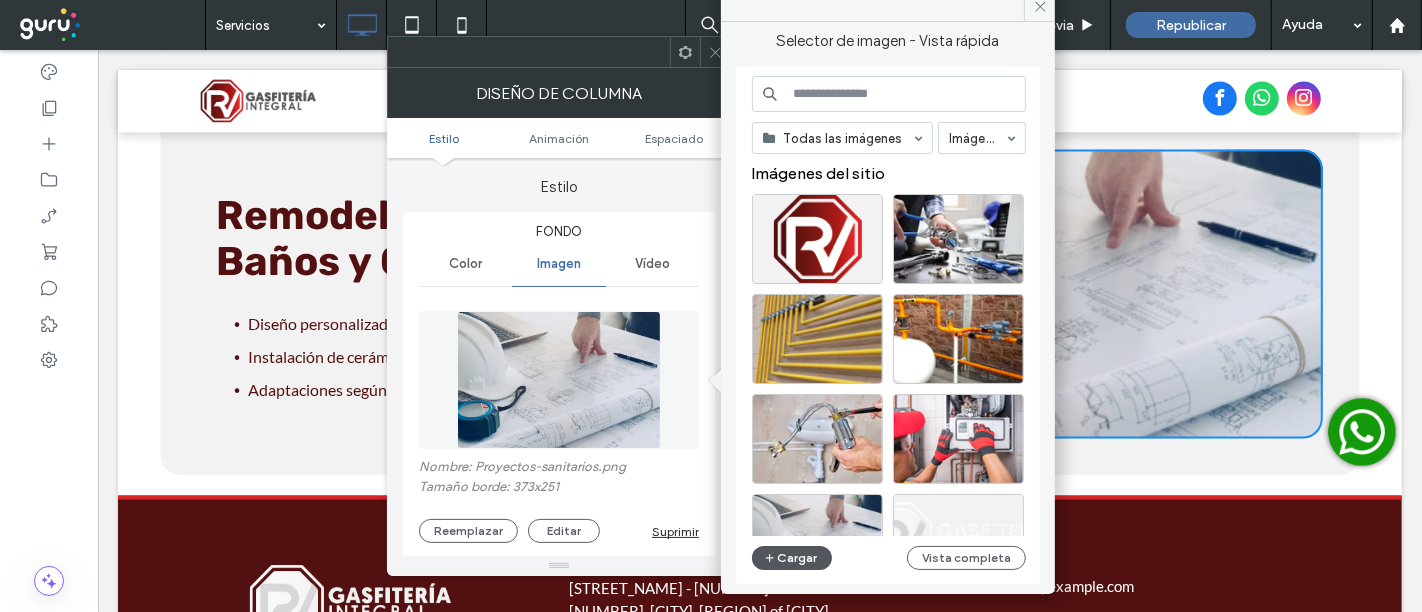 click on "Cargar" at bounding box center (792, 558) 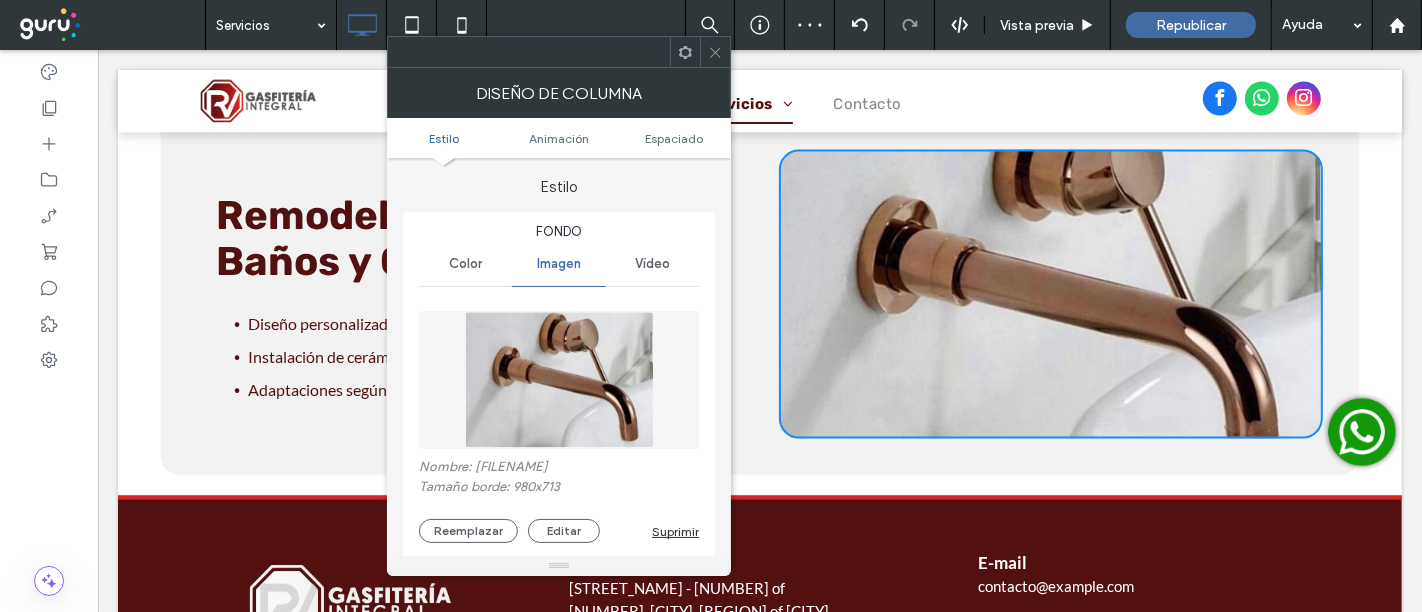 click at bounding box center (715, 52) 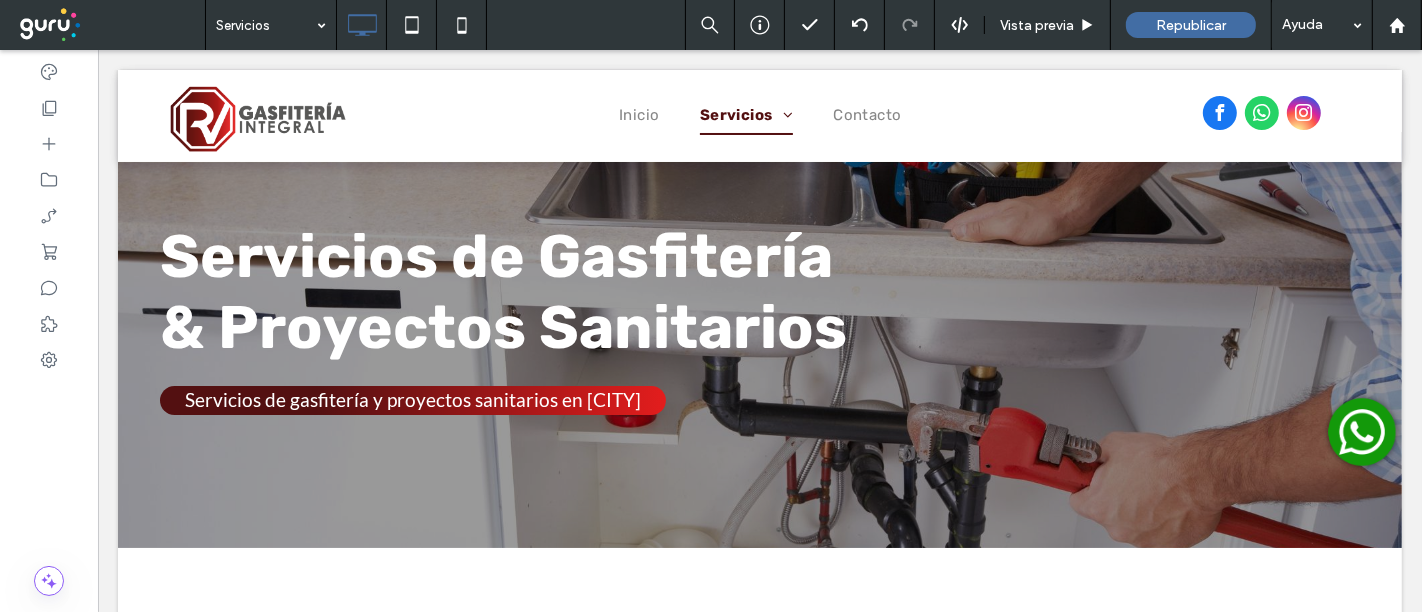 scroll, scrollTop: 0, scrollLeft: 0, axis: both 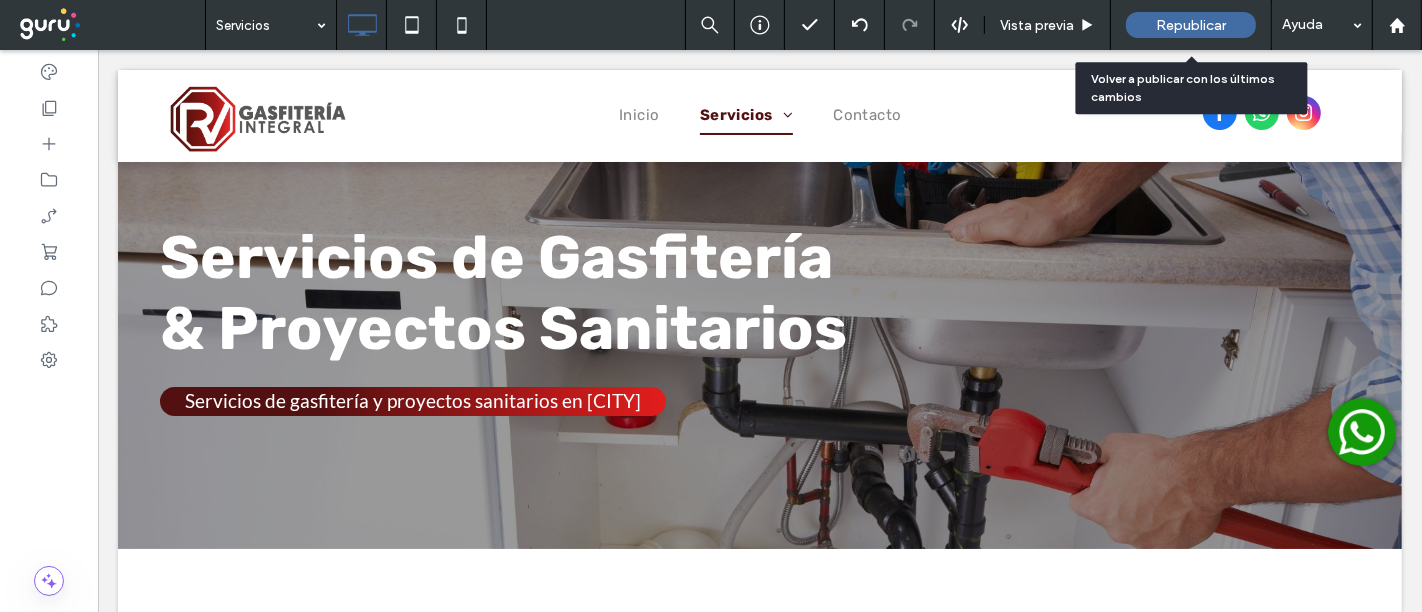 click on "Republicar" at bounding box center [1191, 25] 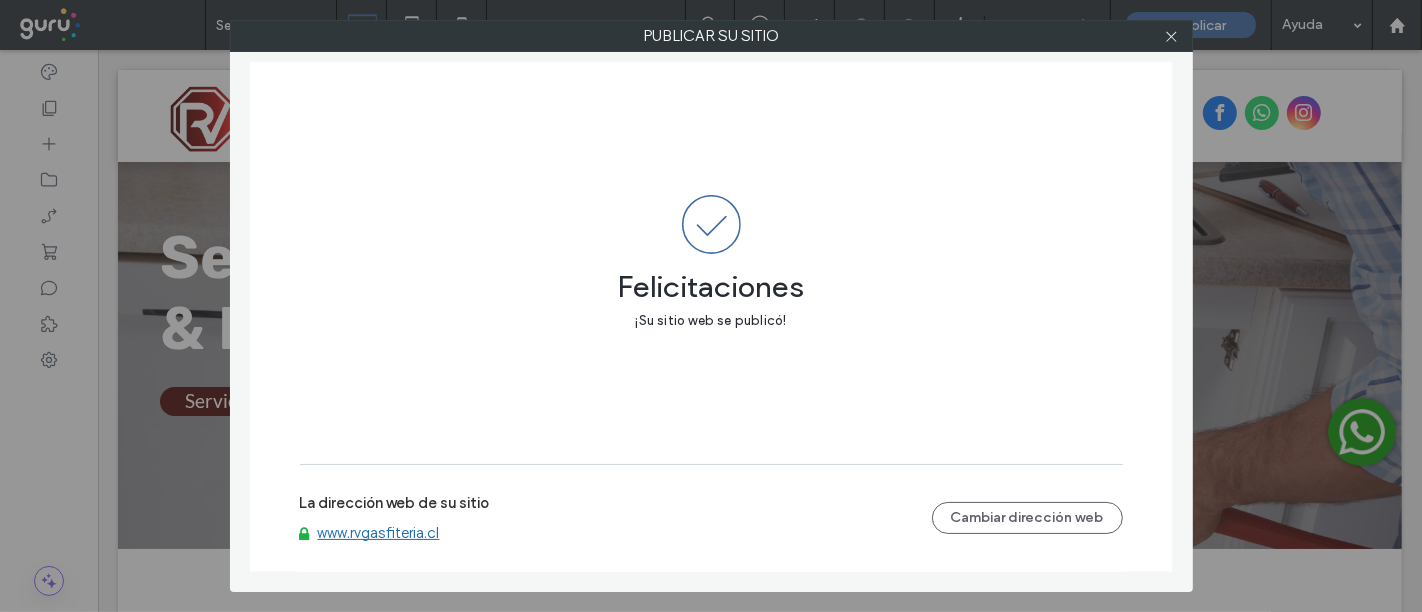 drag, startPoint x: 369, startPoint y: 522, endPoint x: 335, endPoint y: 535, distance: 36.40055 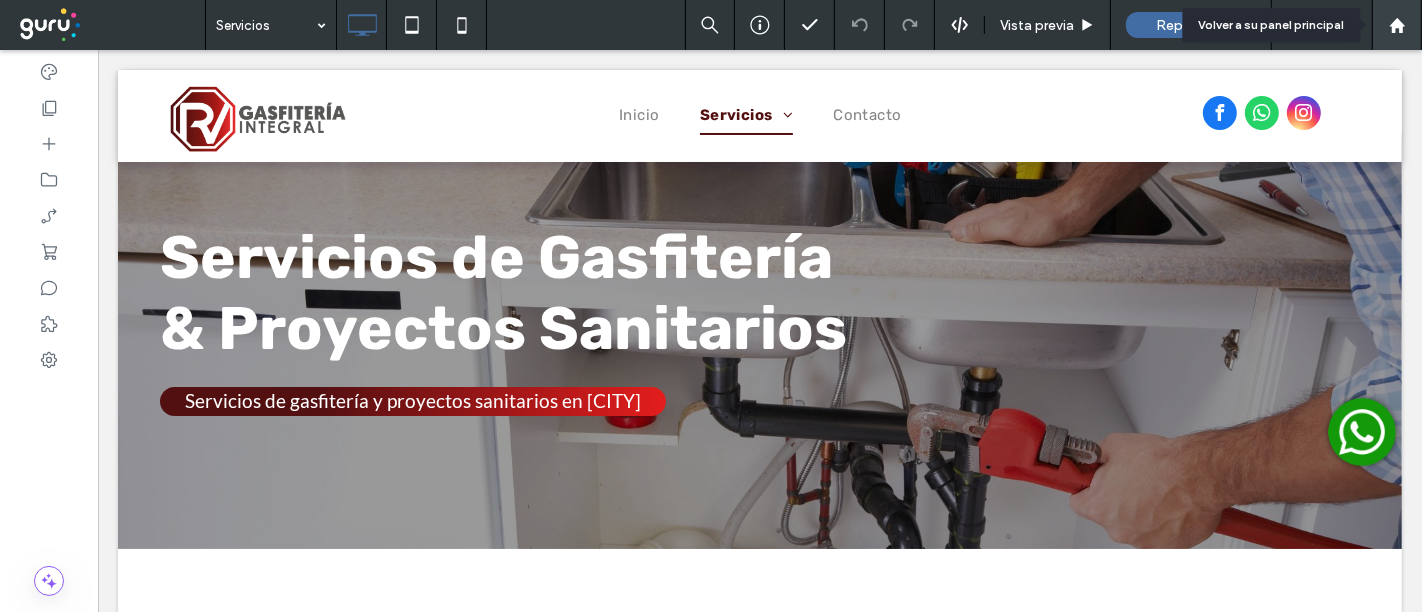 click at bounding box center [1397, 25] 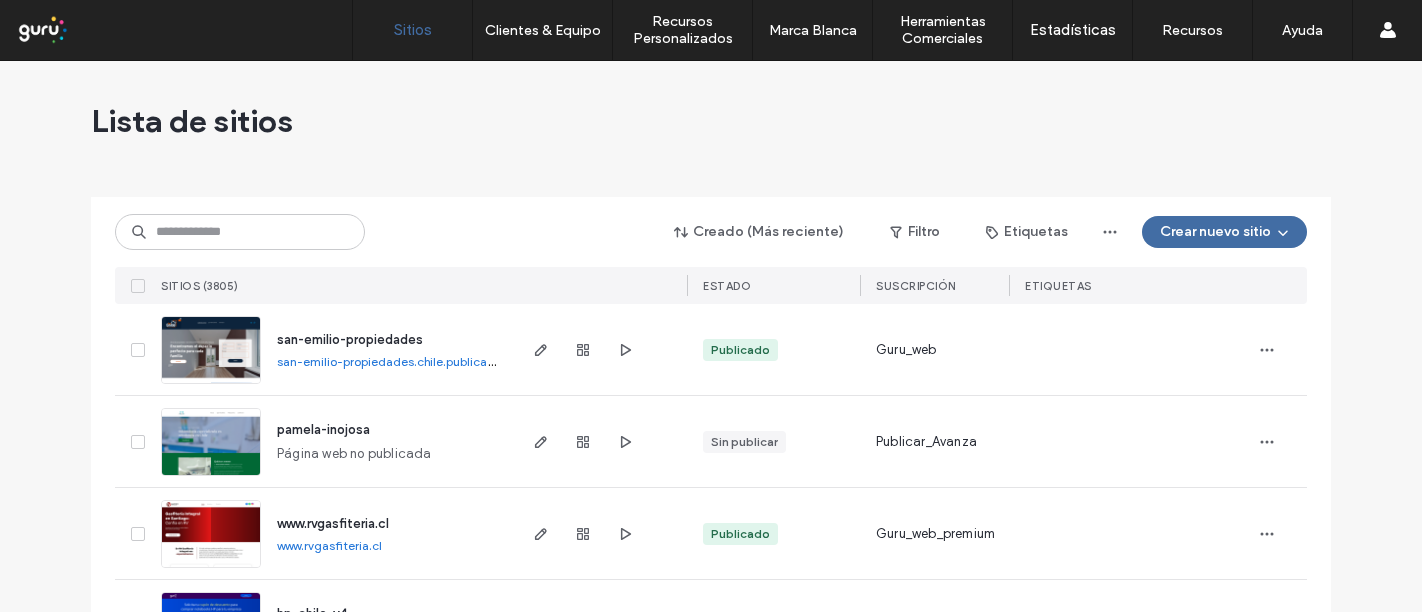 scroll, scrollTop: 0, scrollLeft: 0, axis: both 